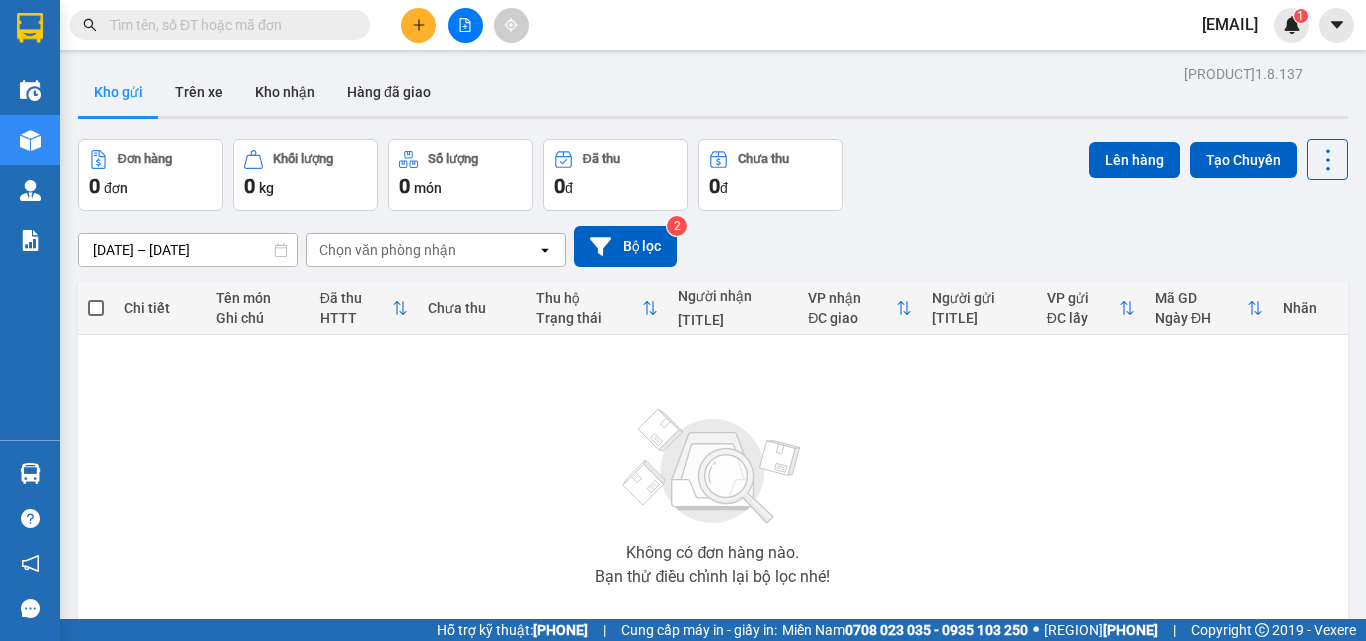 scroll, scrollTop: 0, scrollLeft: 0, axis: both 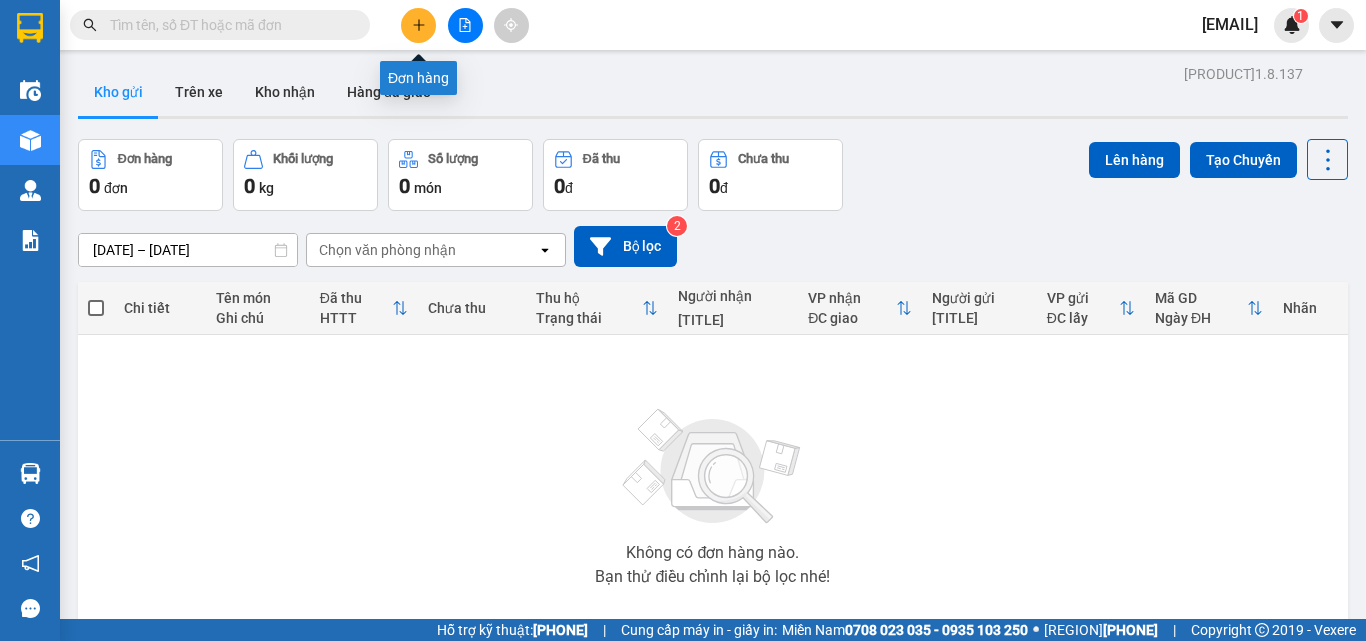 click at bounding box center (418, 25) 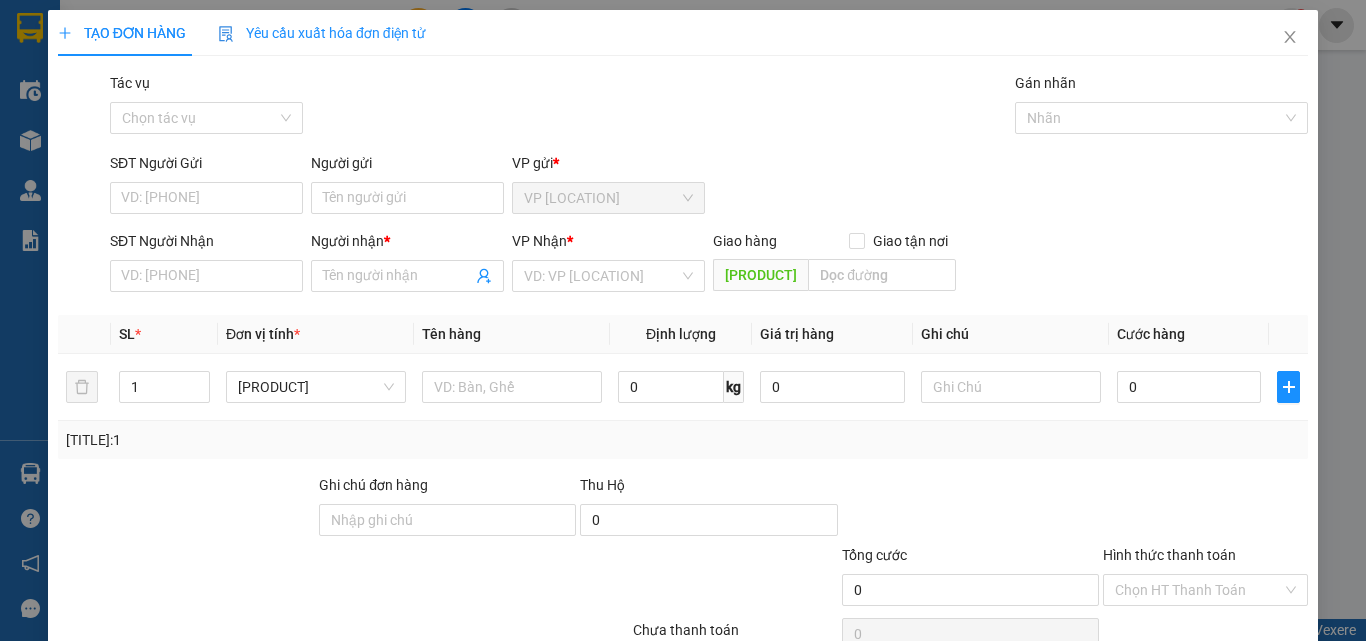 click on "Người gửi" at bounding box center [407, 198] 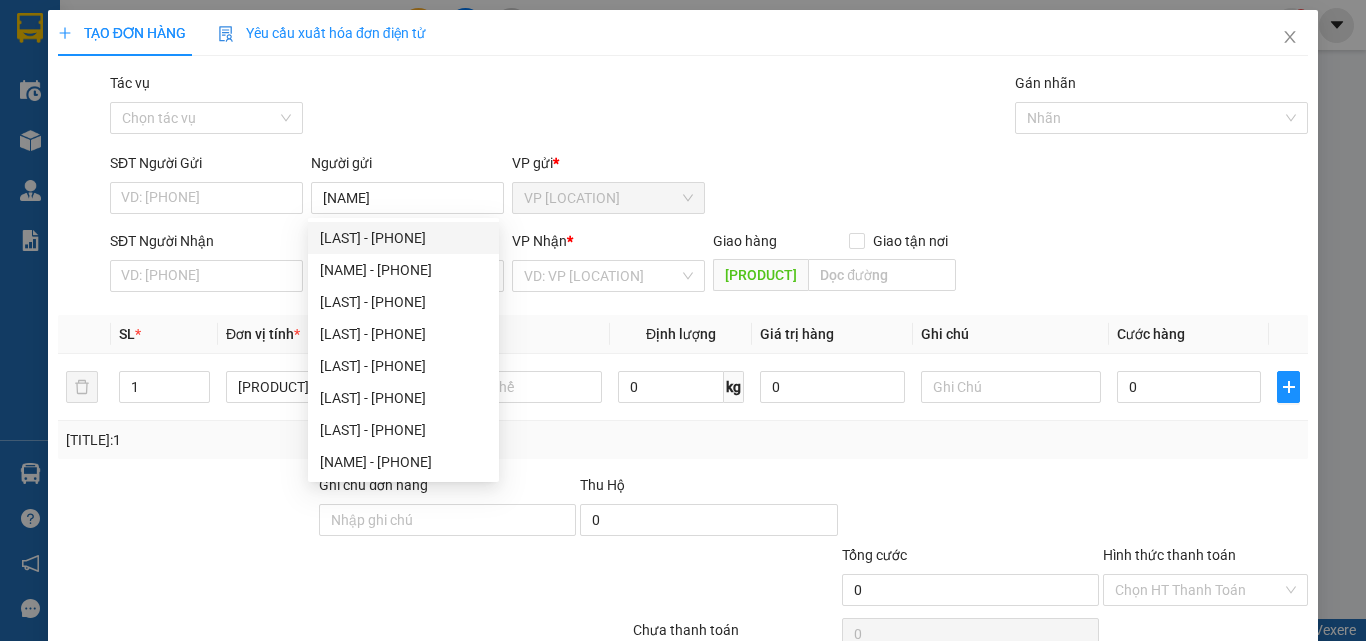 type on "[NAME]" 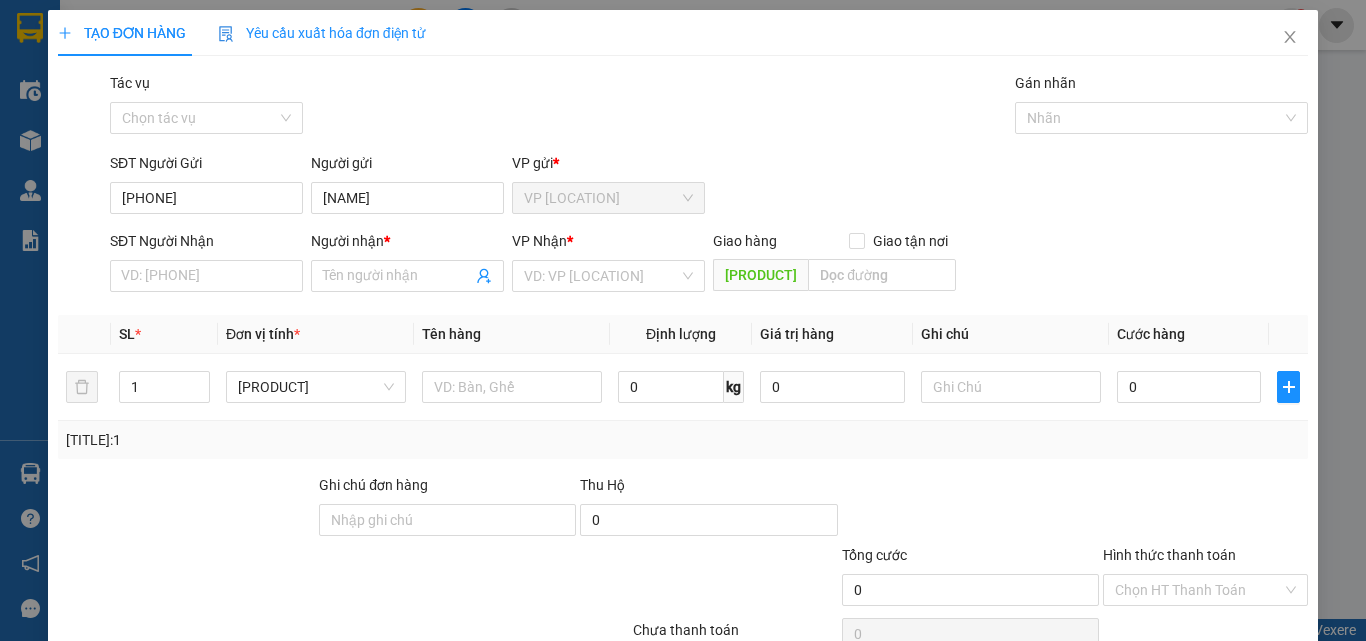type on "[PHONE]" 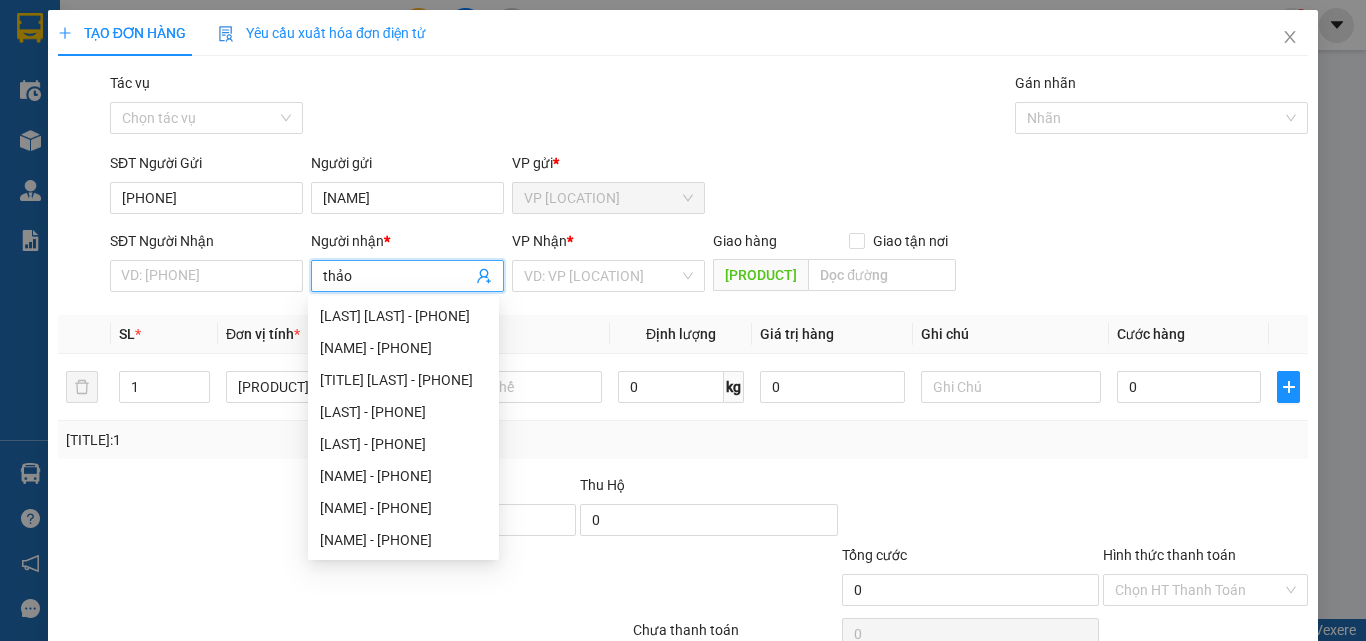 type on "thảo" 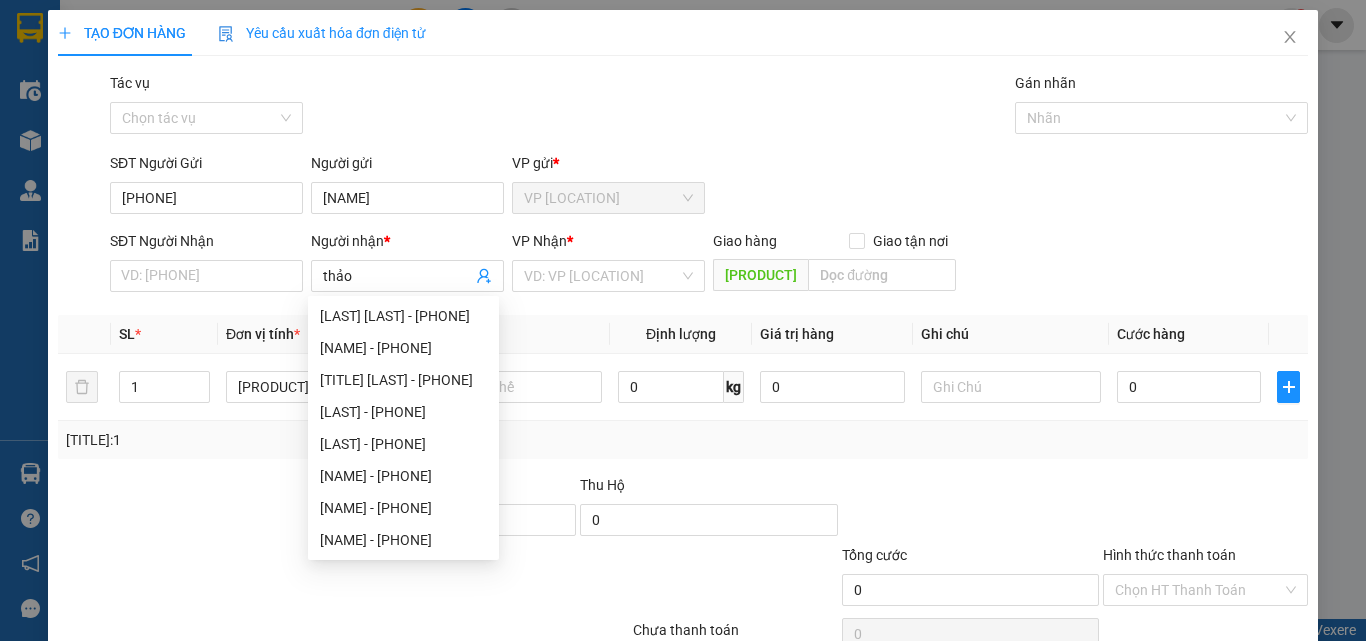 click on "SĐT Người Nhận" at bounding box center (206, 276) 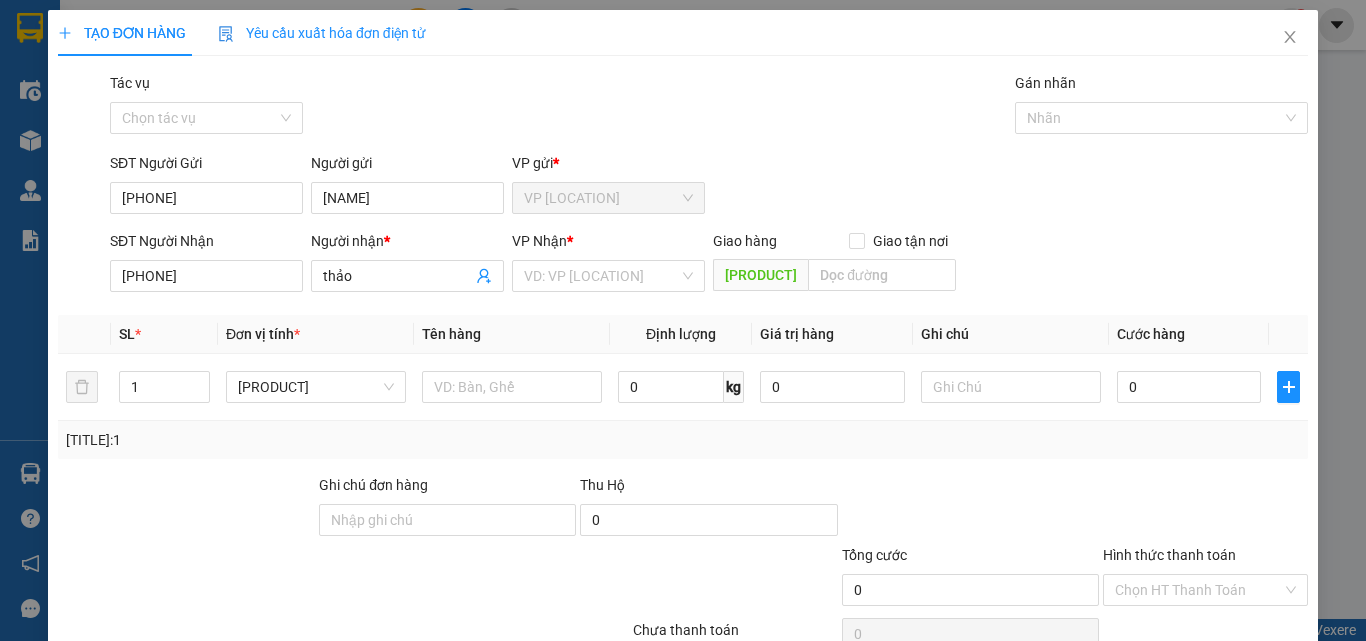 type on "[PHONE]" 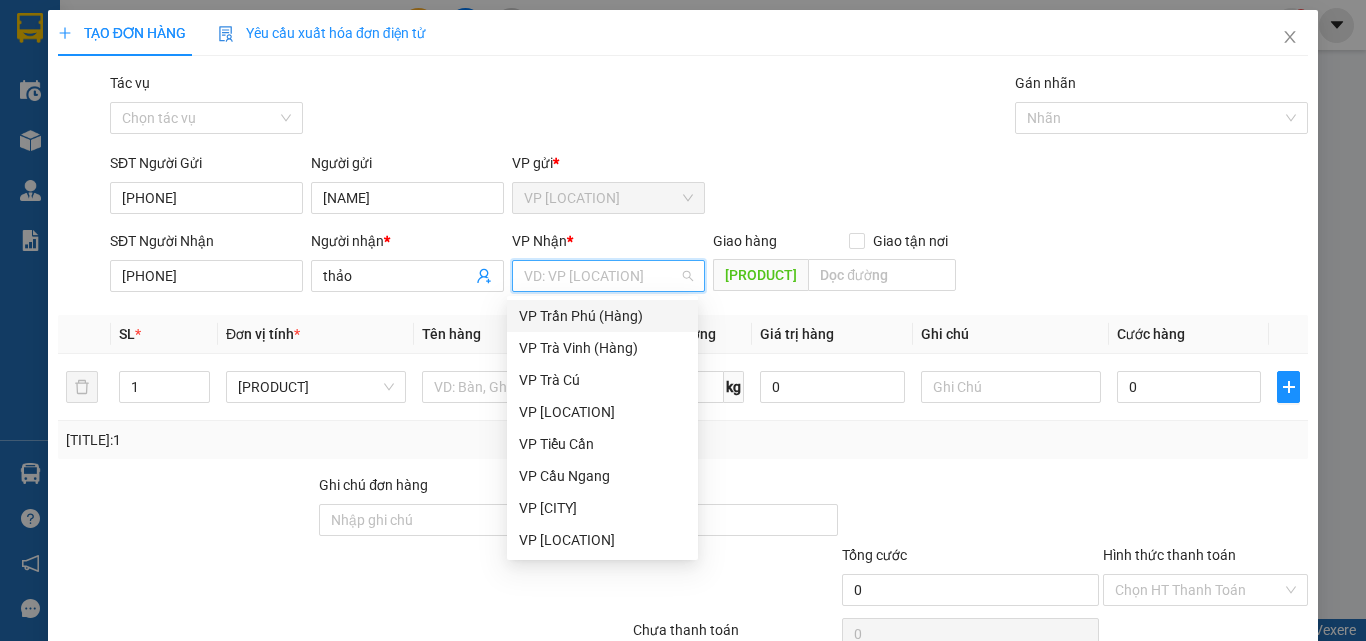 click on "VP Trần Phú (Hàng)" at bounding box center [0, 0] 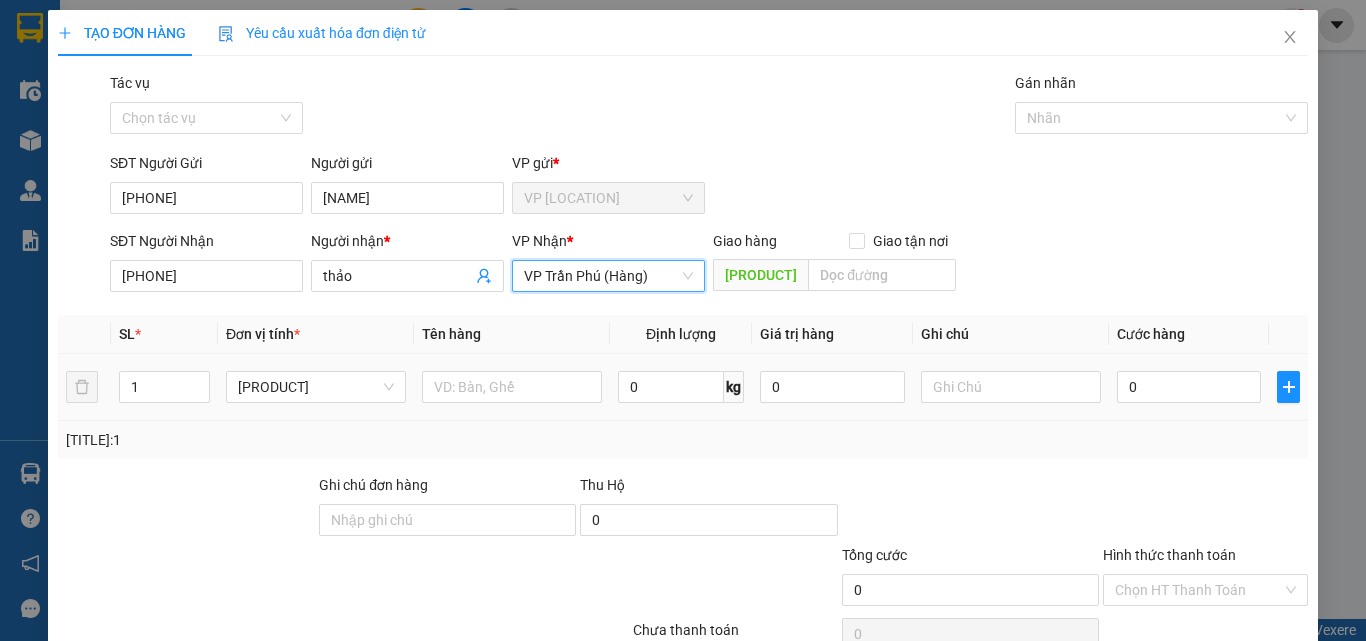 click at bounding box center [198, 394] 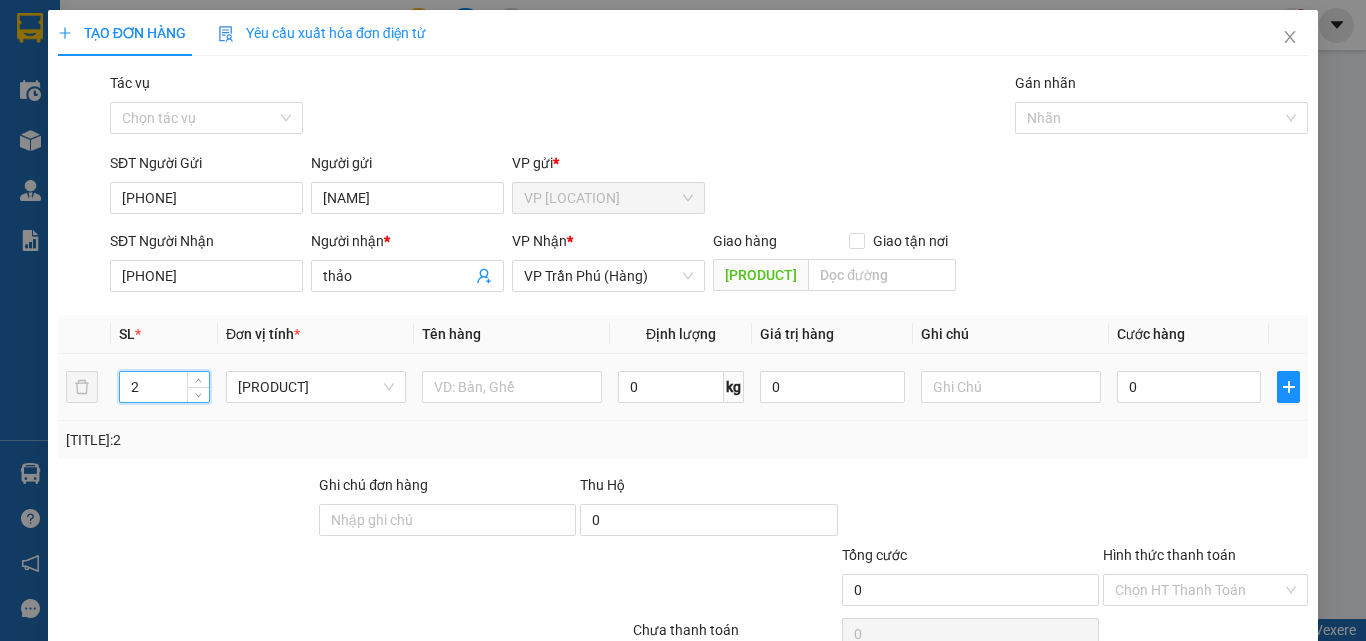 click at bounding box center [199, 381] 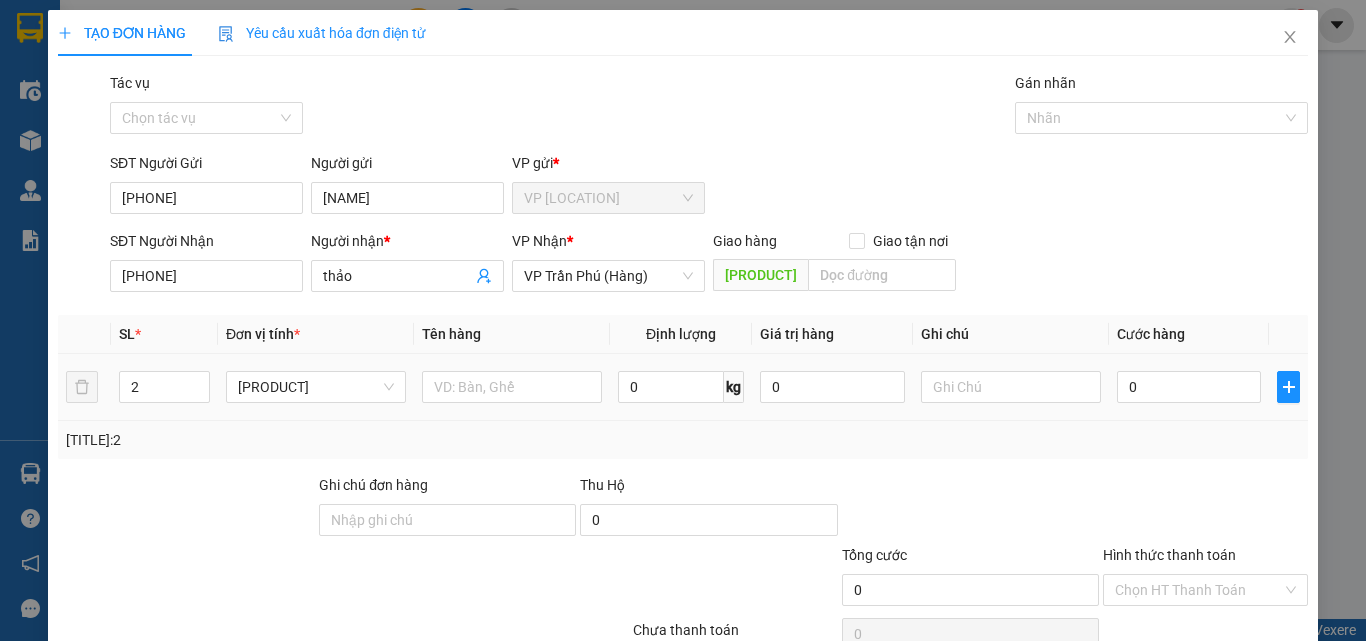 click at bounding box center [512, 387] 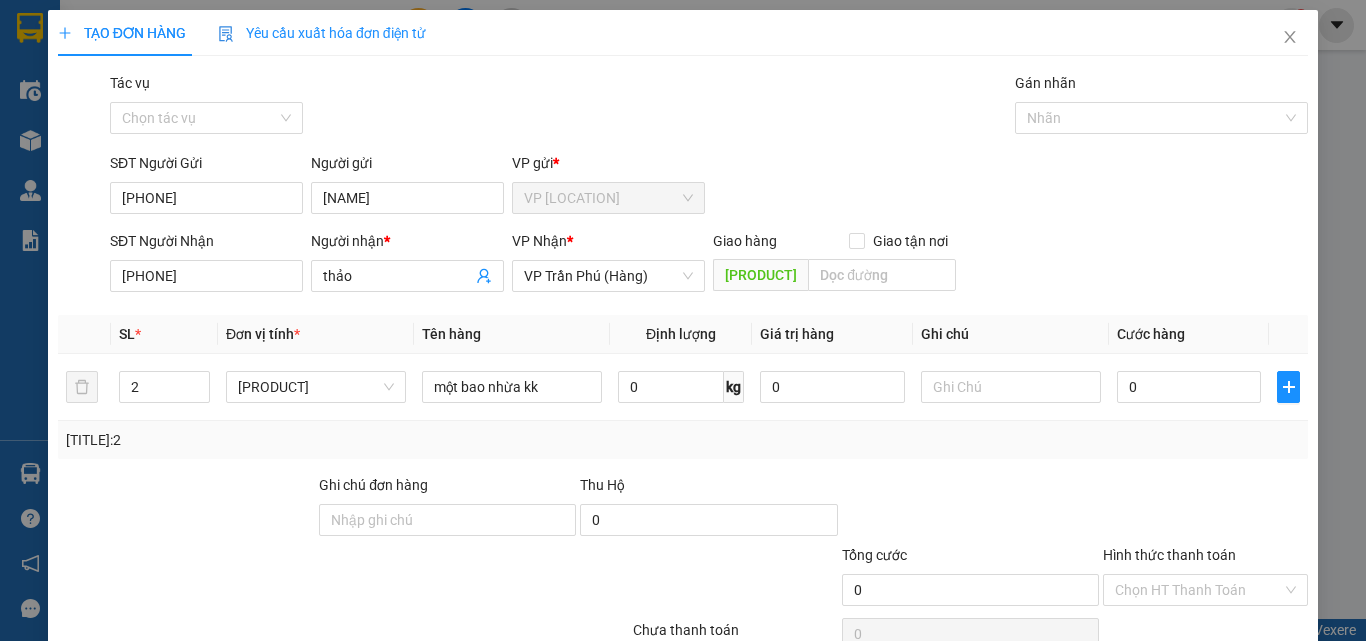 type on "một bao nhừa kk" 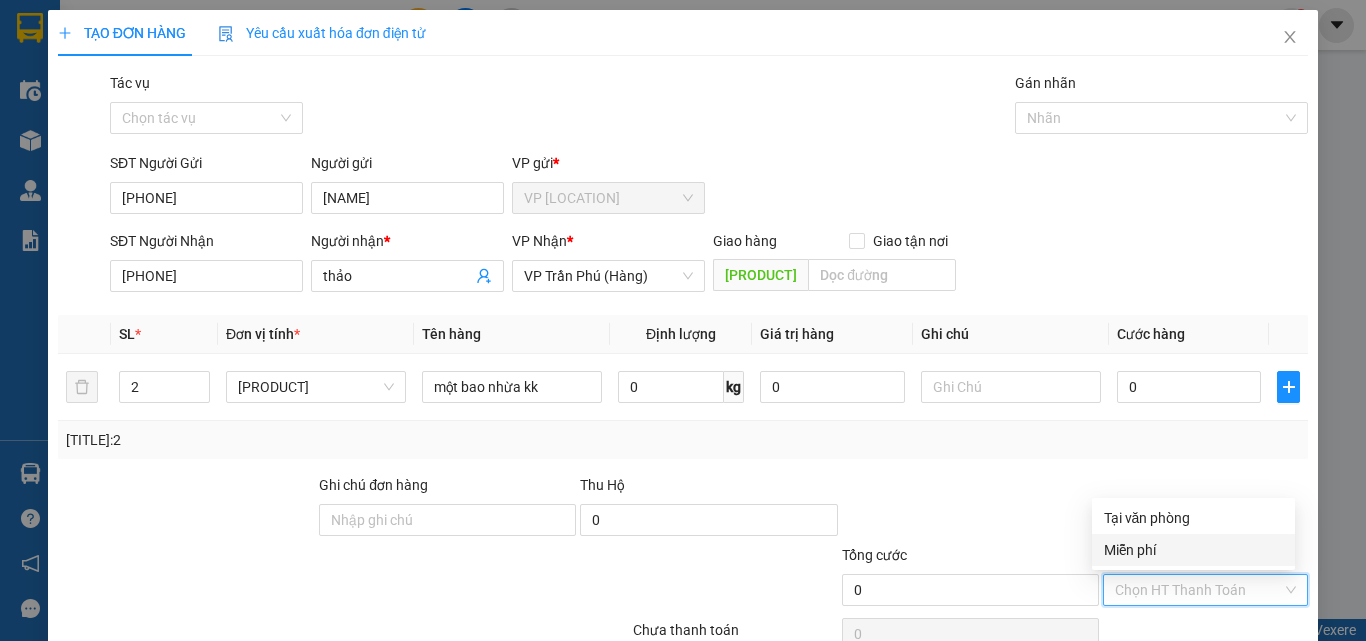 click on "Miễn phí" at bounding box center (1193, 550) 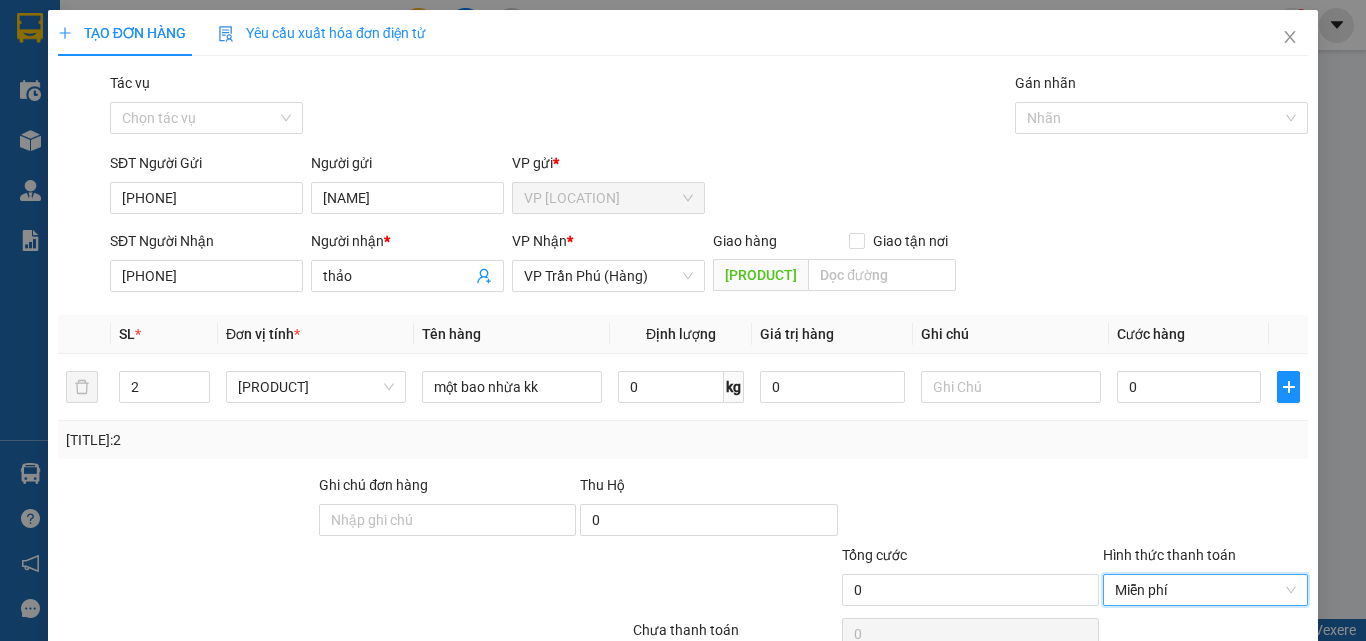 scroll, scrollTop: 99, scrollLeft: 0, axis: vertical 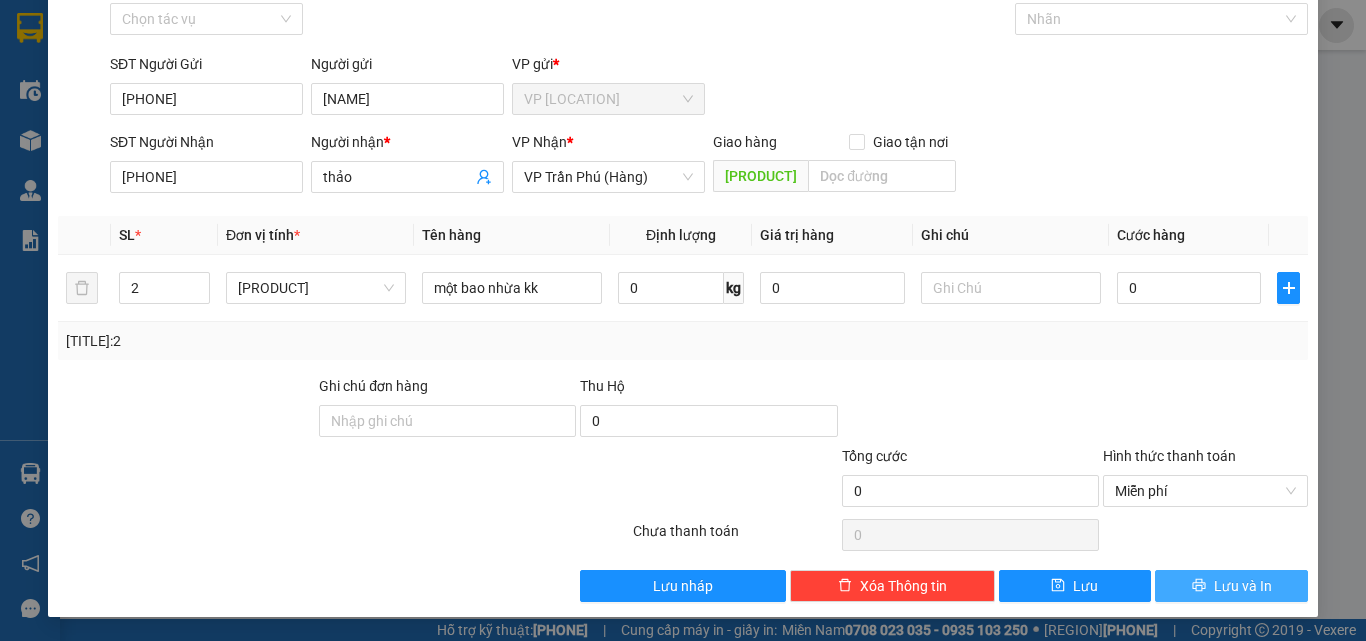 click on "Lưu và In" at bounding box center (1231, 586) 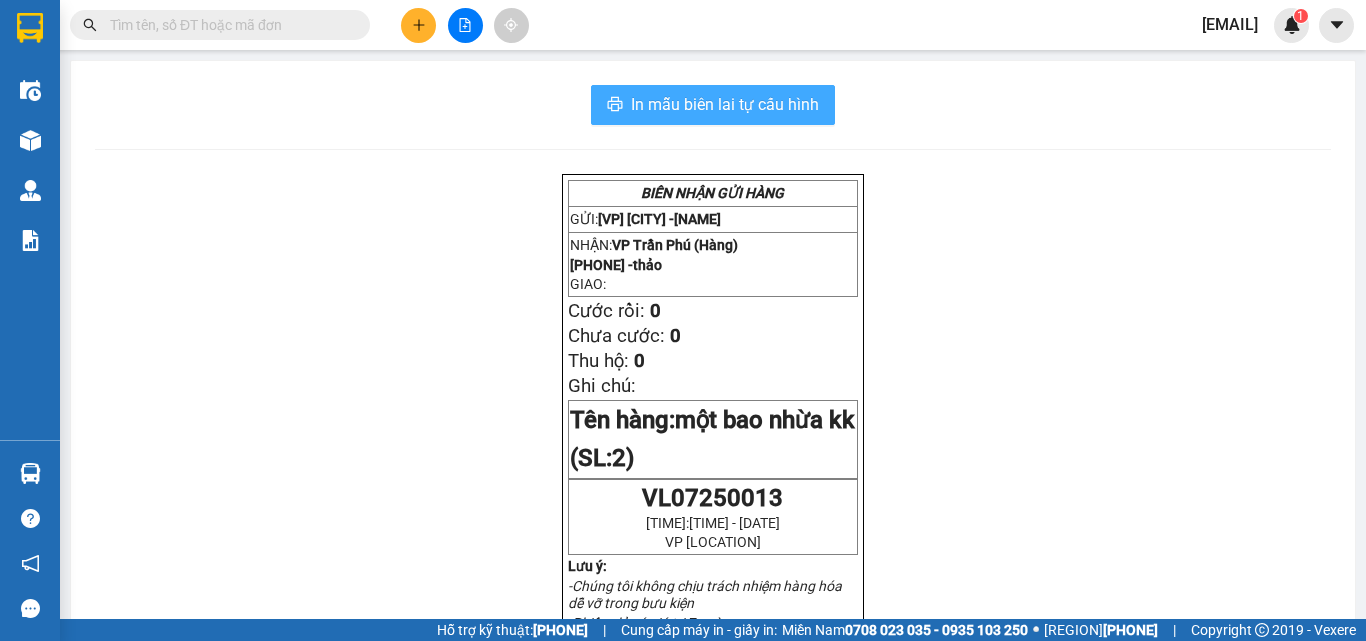 click on "In mẫu biên lai tự cấu hình" at bounding box center [725, 104] 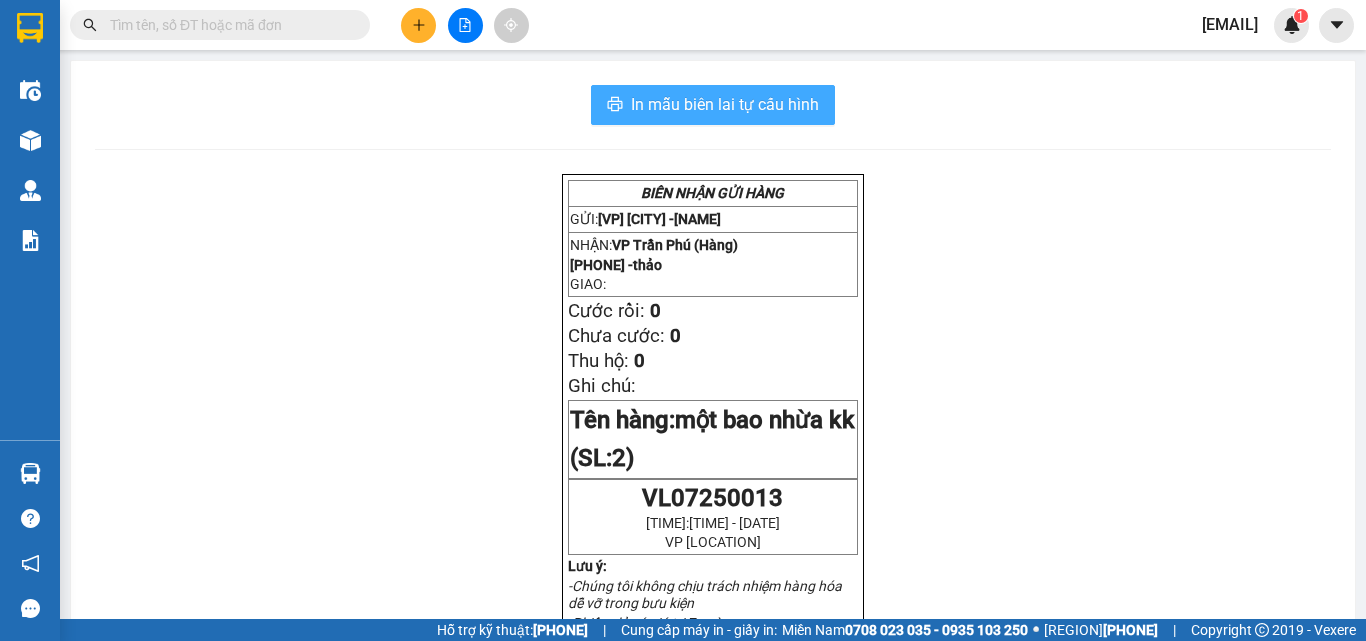 scroll, scrollTop: 0, scrollLeft: 0, axis: both 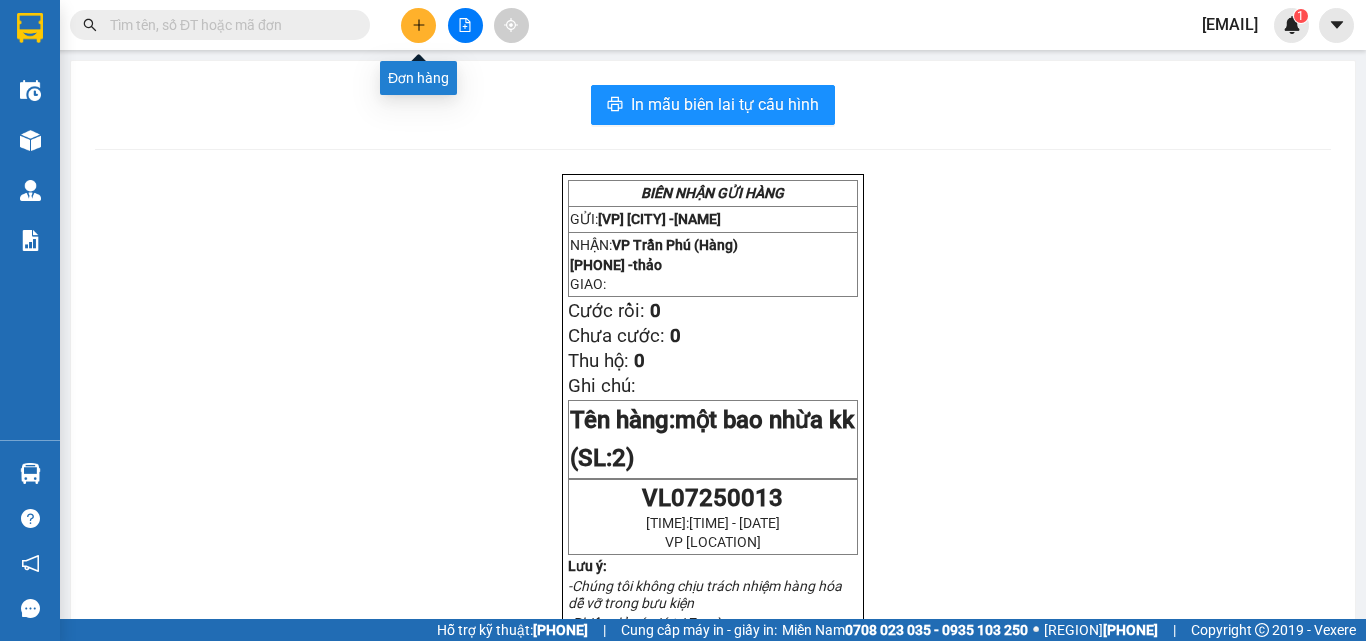 click at bounding box center [419, 25] 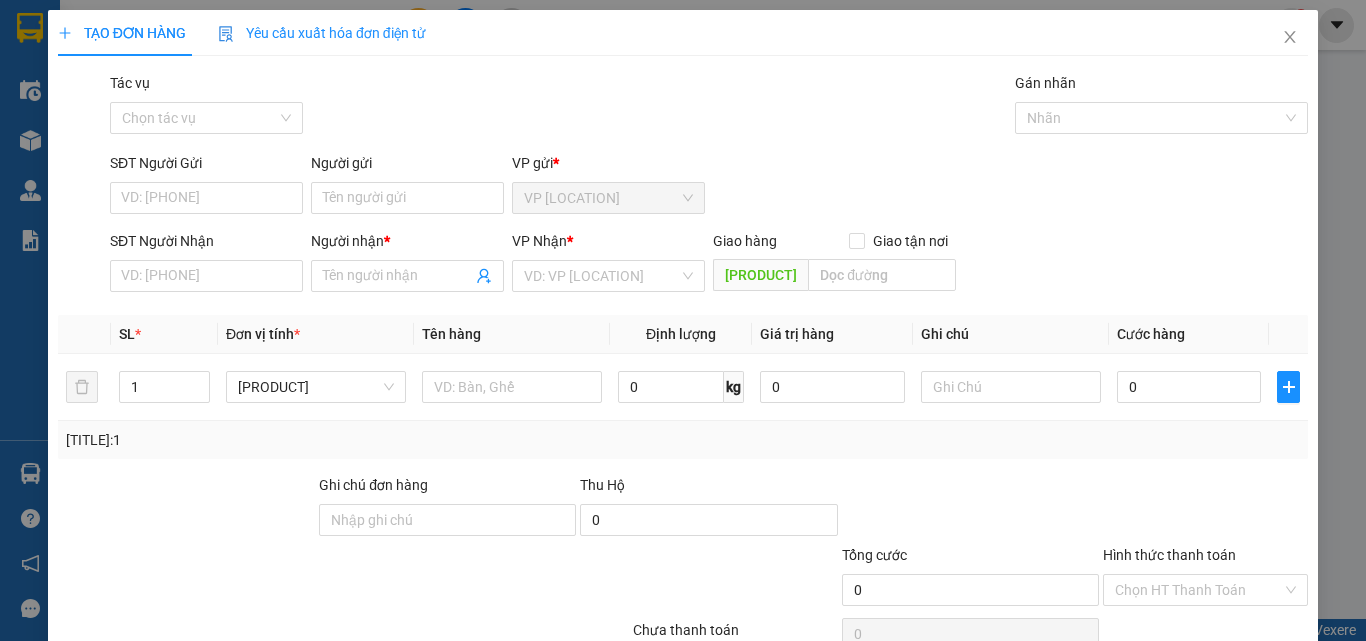 click on "TẠO ĐƠN HÀNG" at bounding box center (122, 33) 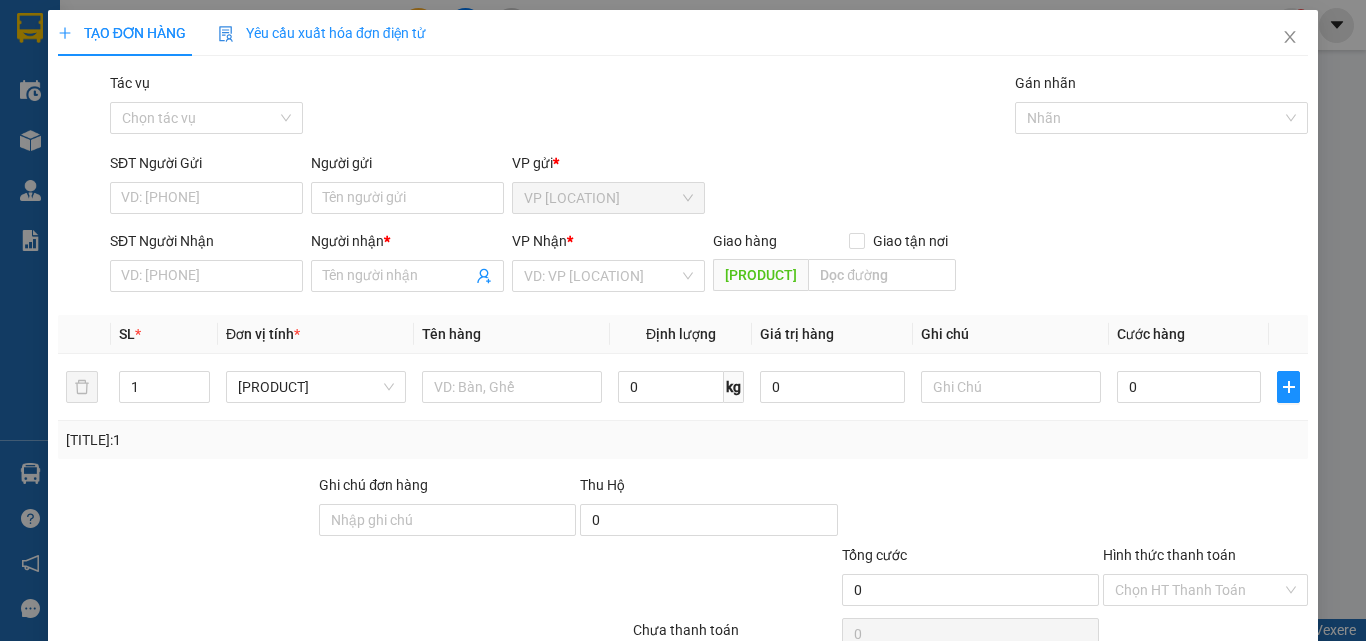 click at bounding box center (1290, 37) 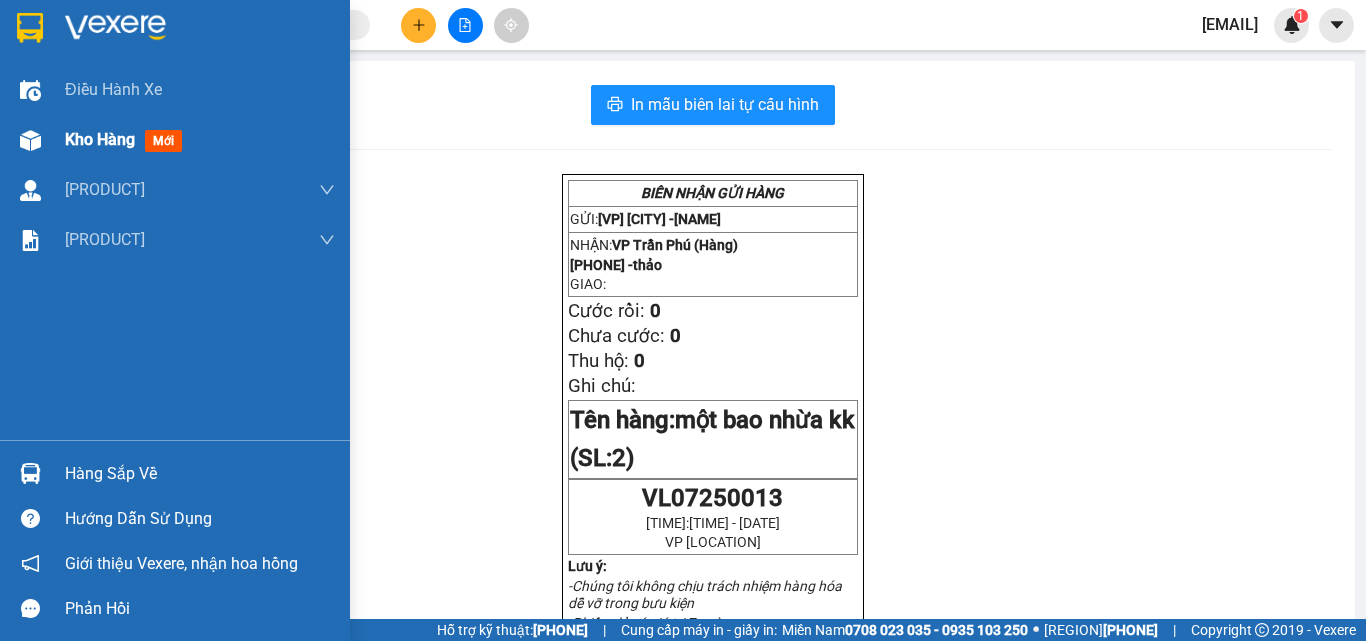 click on "Kho hàng" at bounding box center [100, 139] 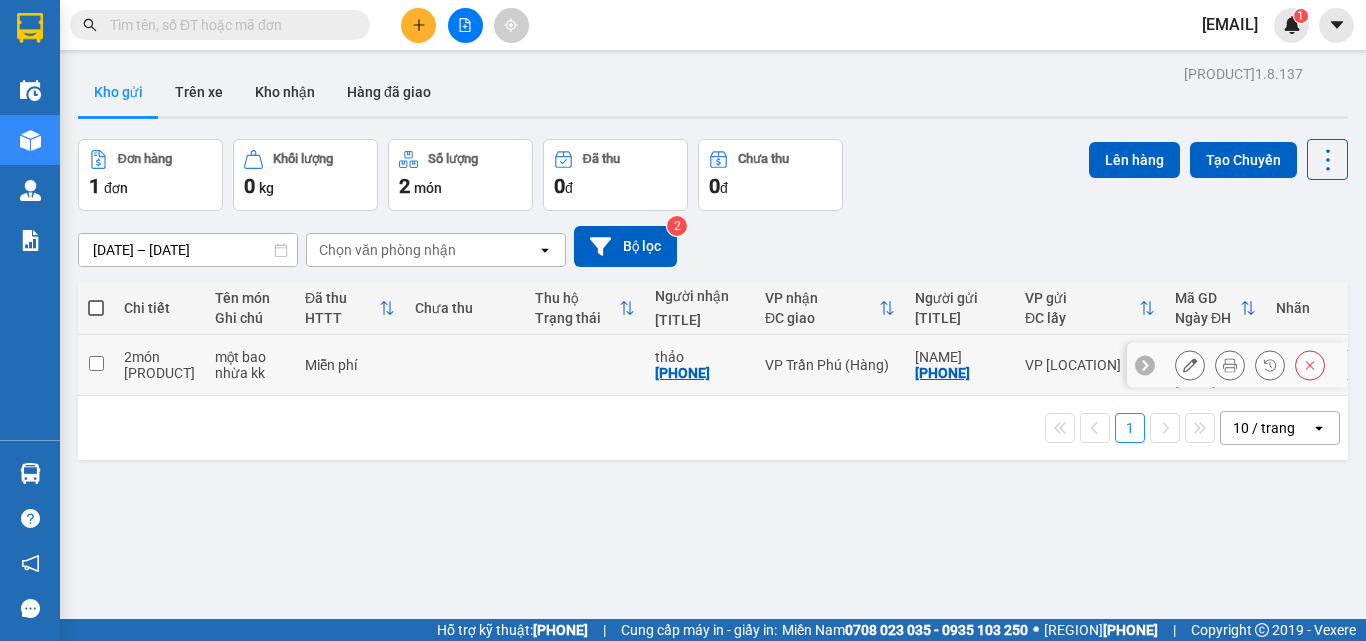 click at bounding box center (96, 363) 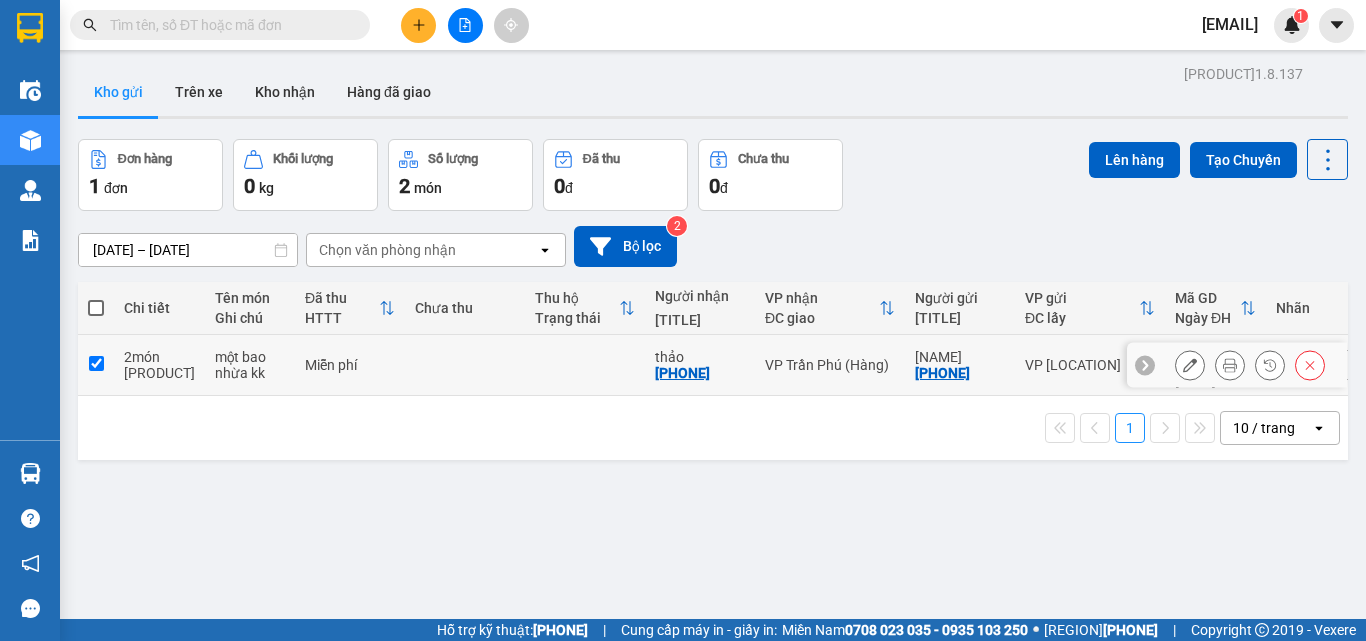 checkbox on "true" 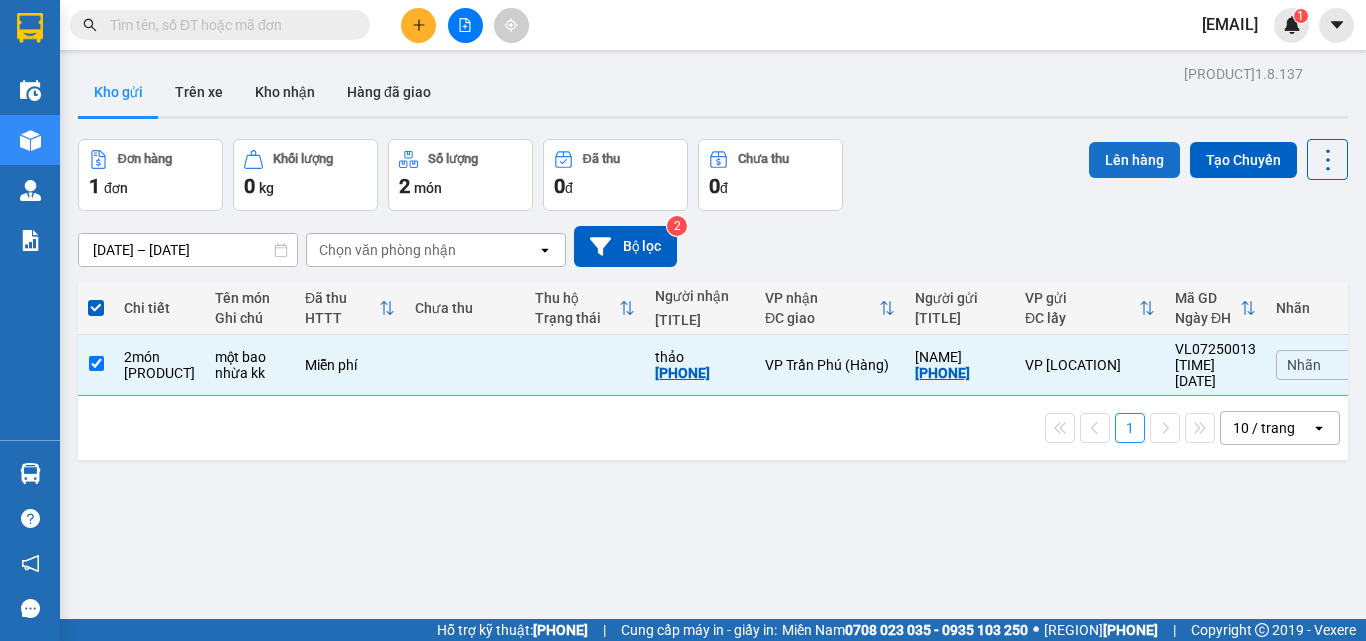 click on "Lên hàng" at bounding box center [1134, 160] 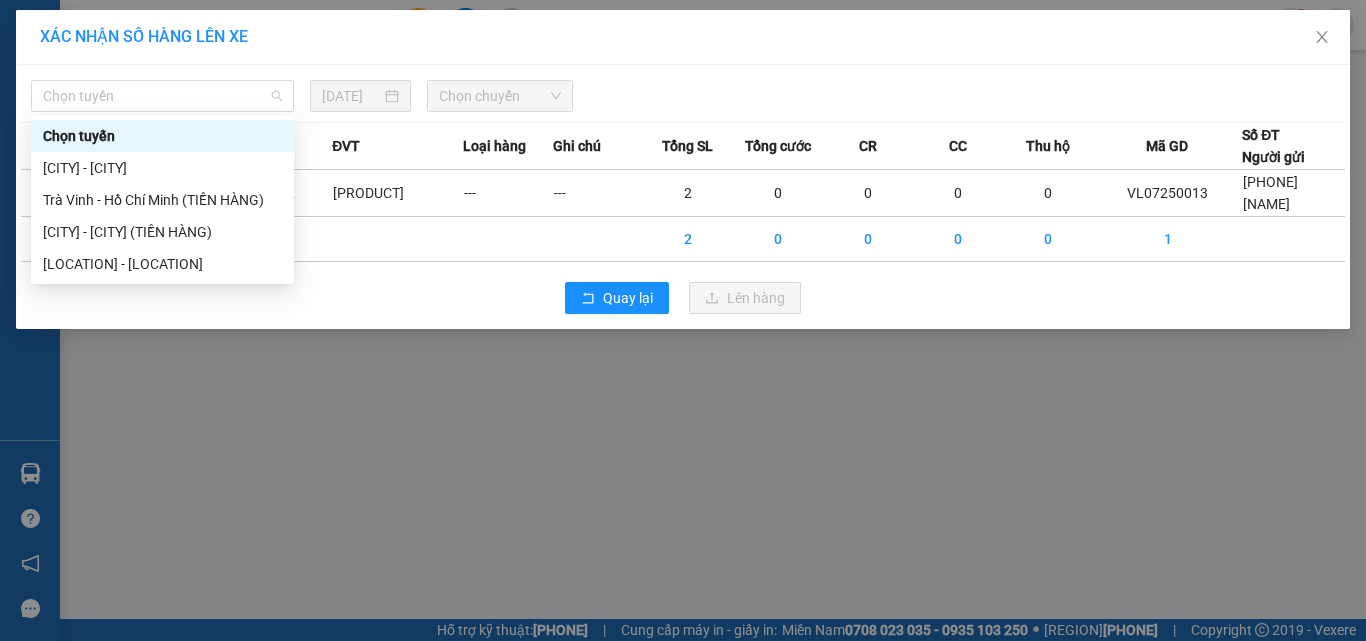 click on "Chọn tuyến" at bounding box center (162, 96) 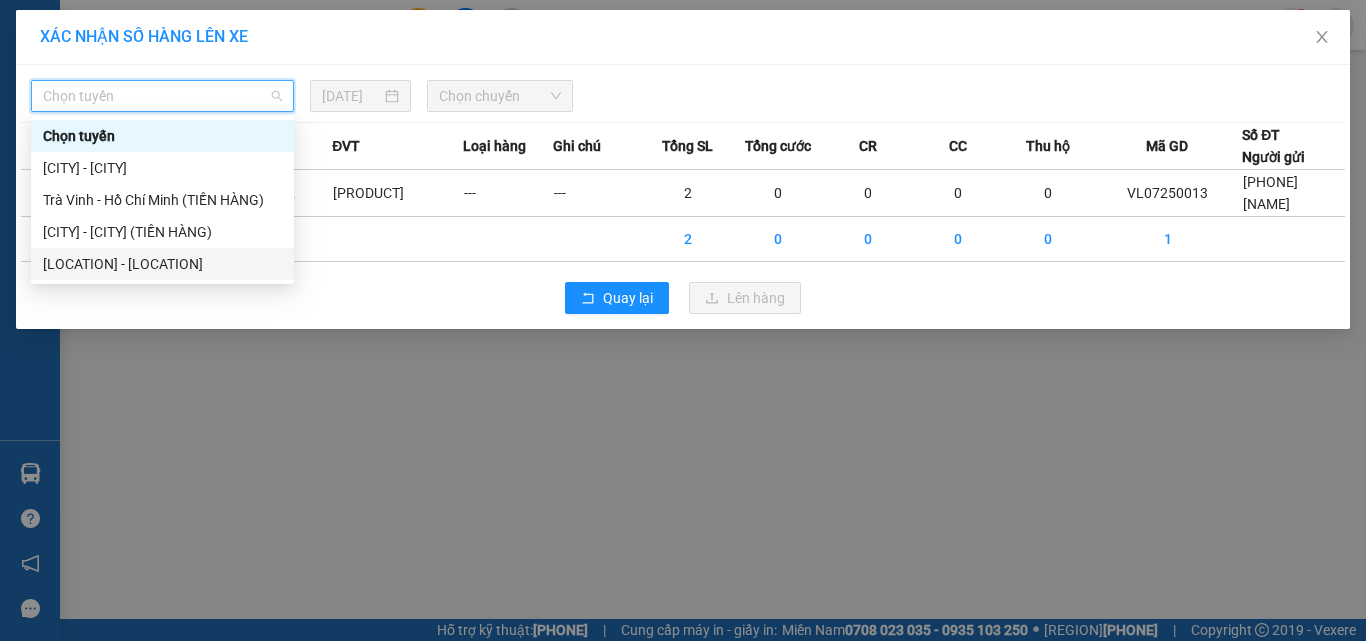click on "[LOCATION] - [LOCATION]" at bounding box center (162, 264) 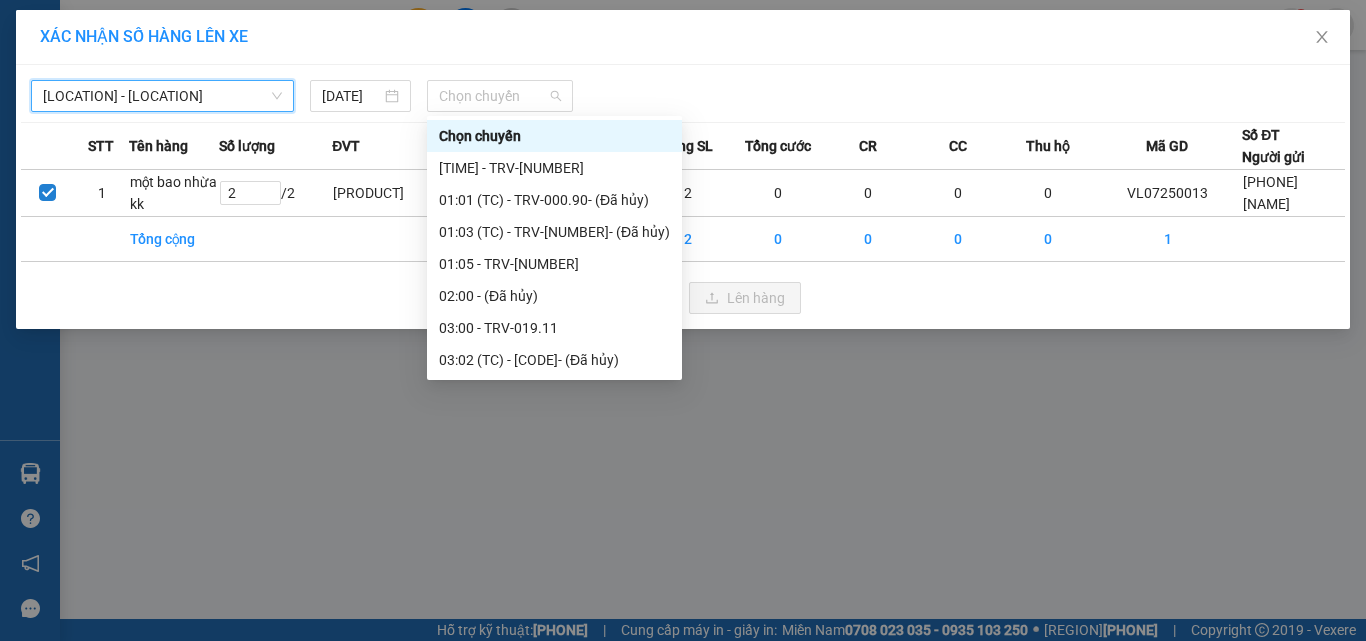 click on "Chọn chuyến" at bounding box center (500, 96) 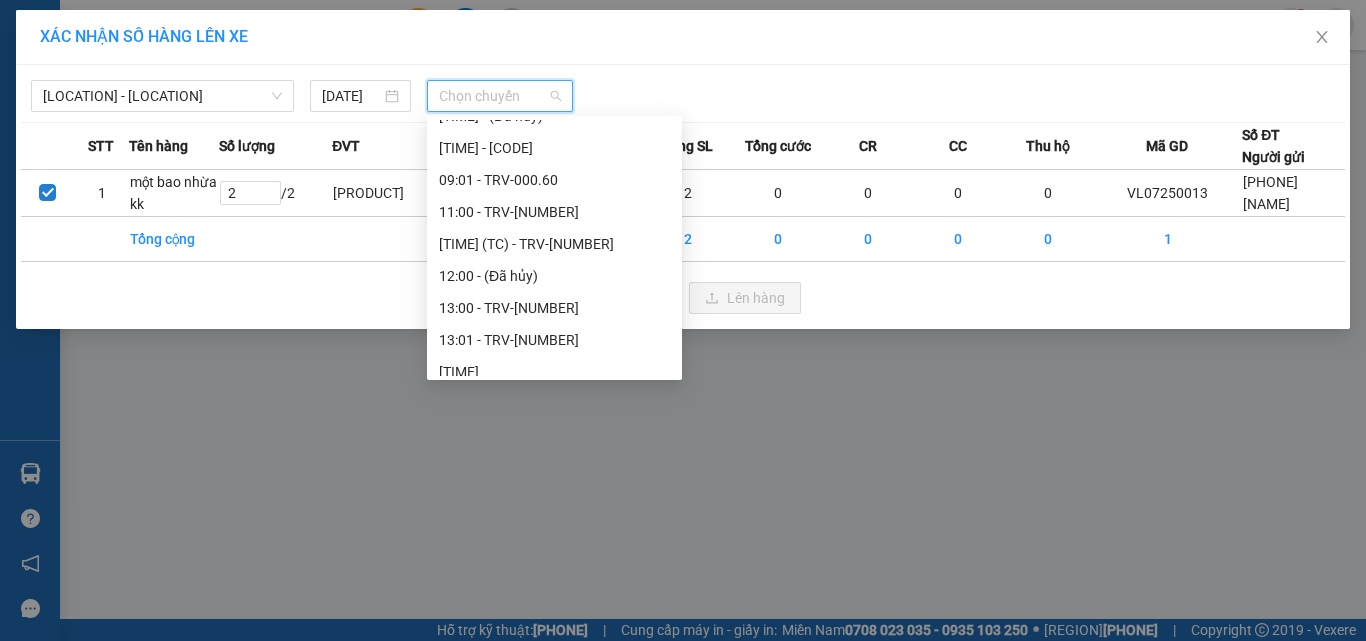 scroll, scrollTop: 640, scrollLeft: 0, axis: vertical 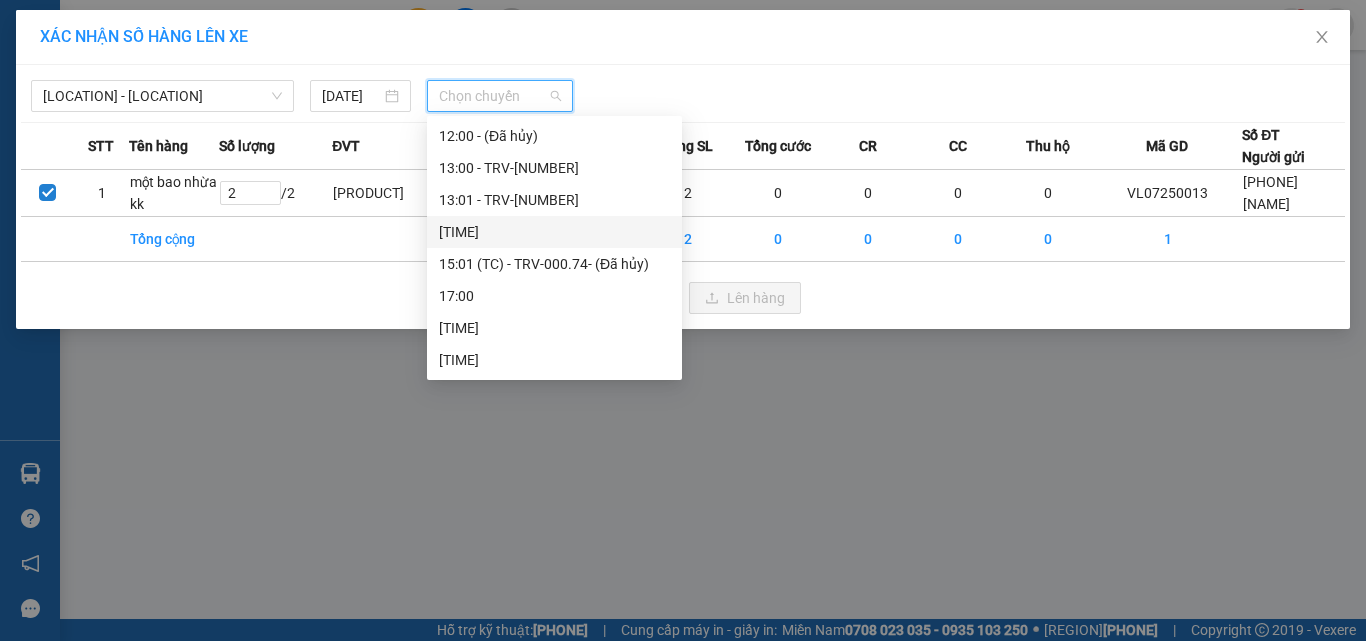 click on "[TIME]" at bounding box center (554, 232) 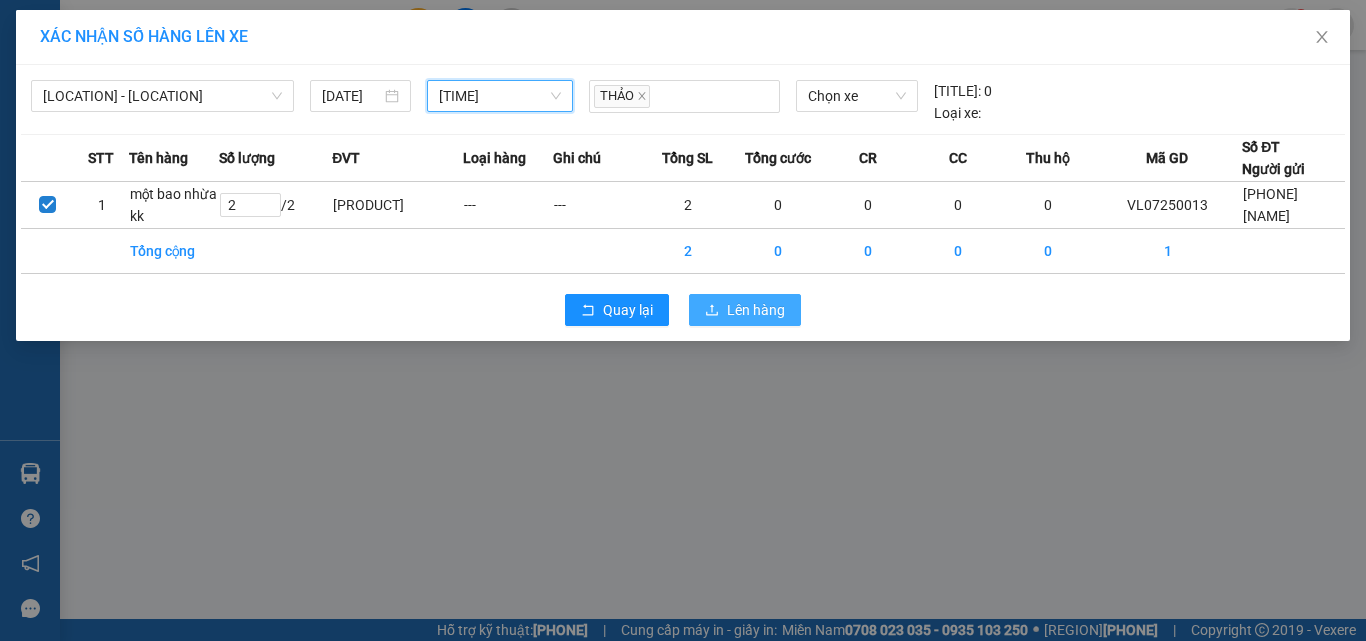 click on "Lên hàng" at bounding box center [745, 310] 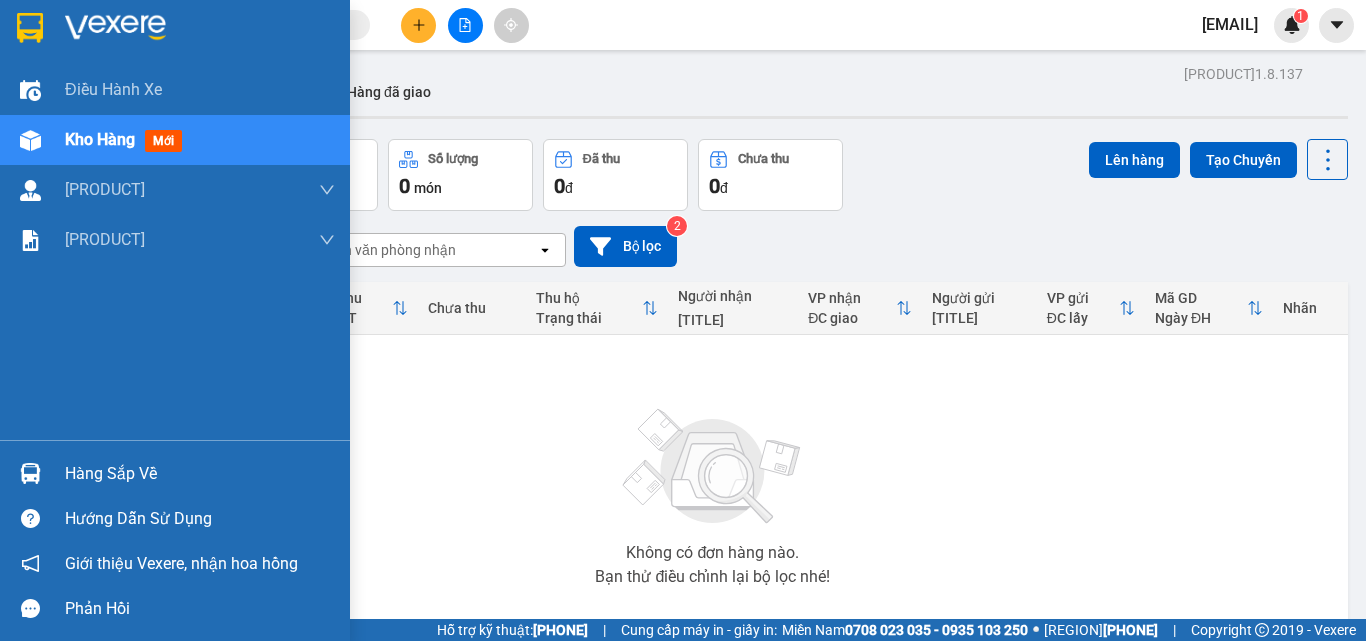 click on "Kho hàng" at bounding box center [100, 139] 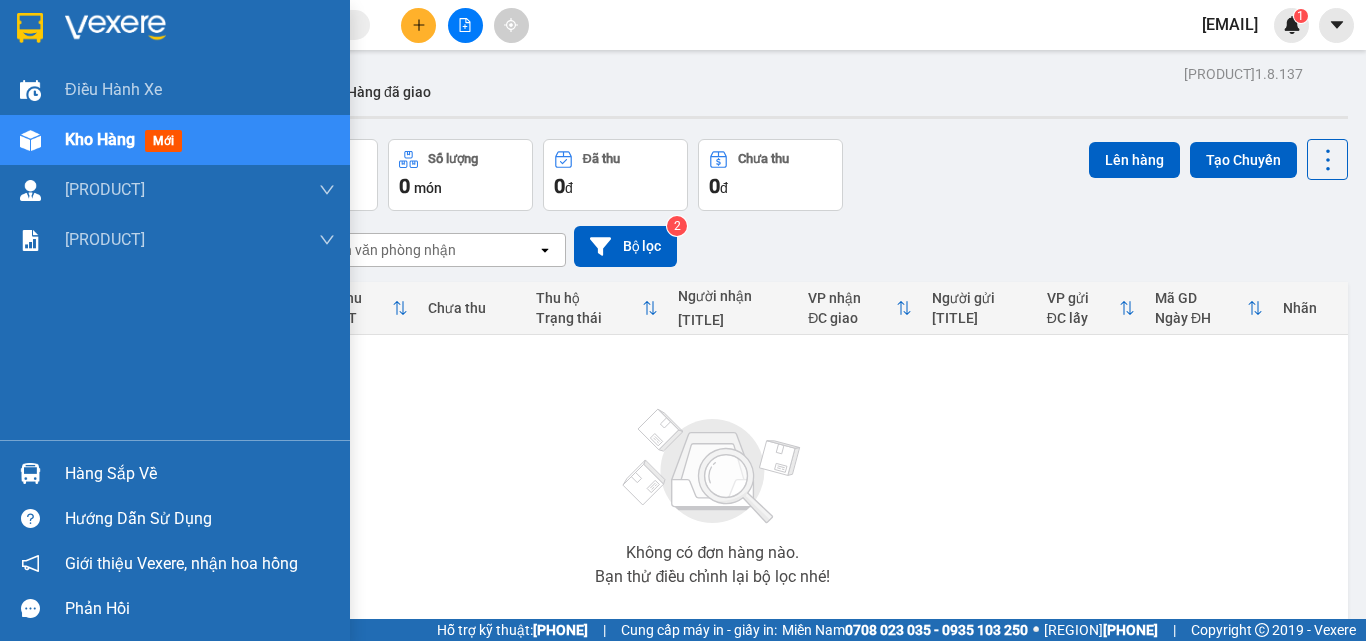 click on "Kho hàng" at bounding box center (100, 139) 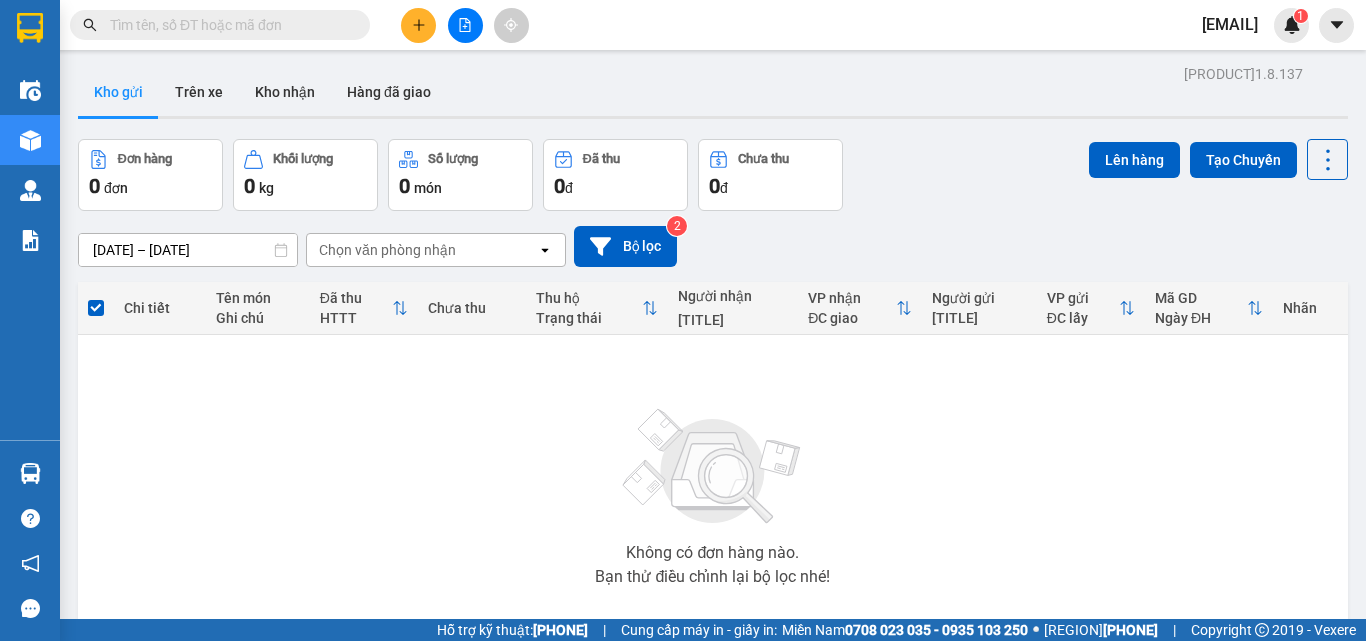 click on "Đơn hàng 0 đơn" at bounding box center (150, 175) 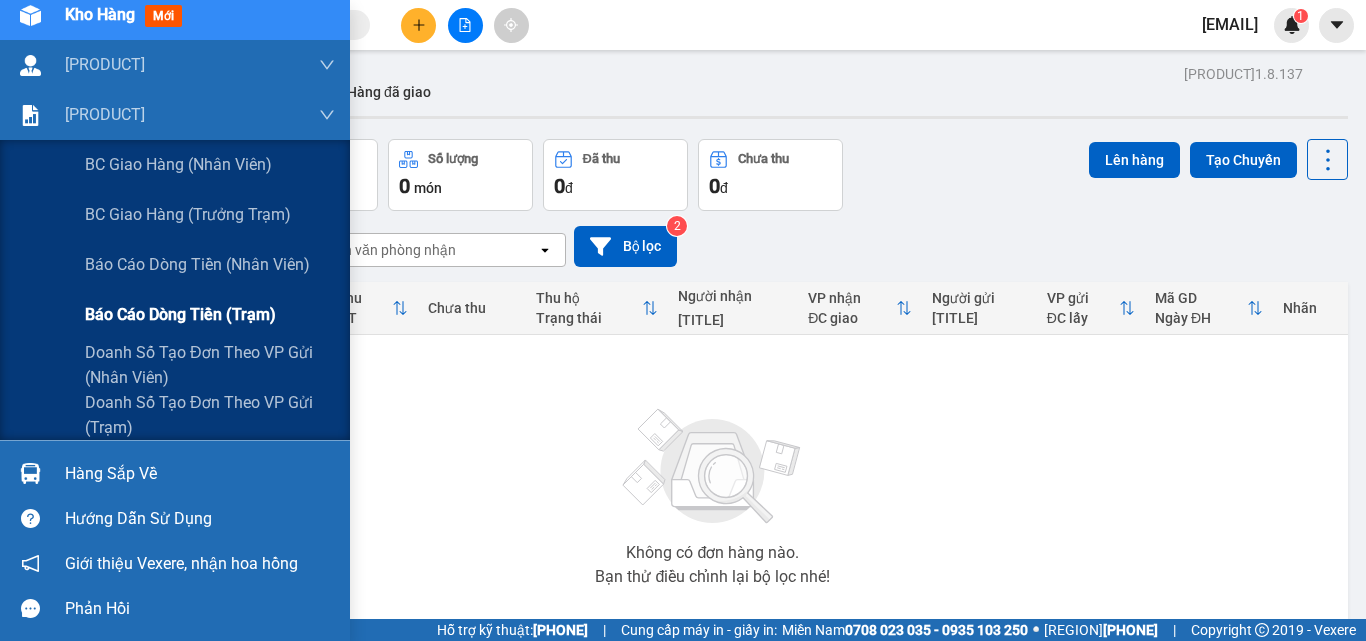 scroll, scrollTop: 0, scrollLeft: 0, axis: both 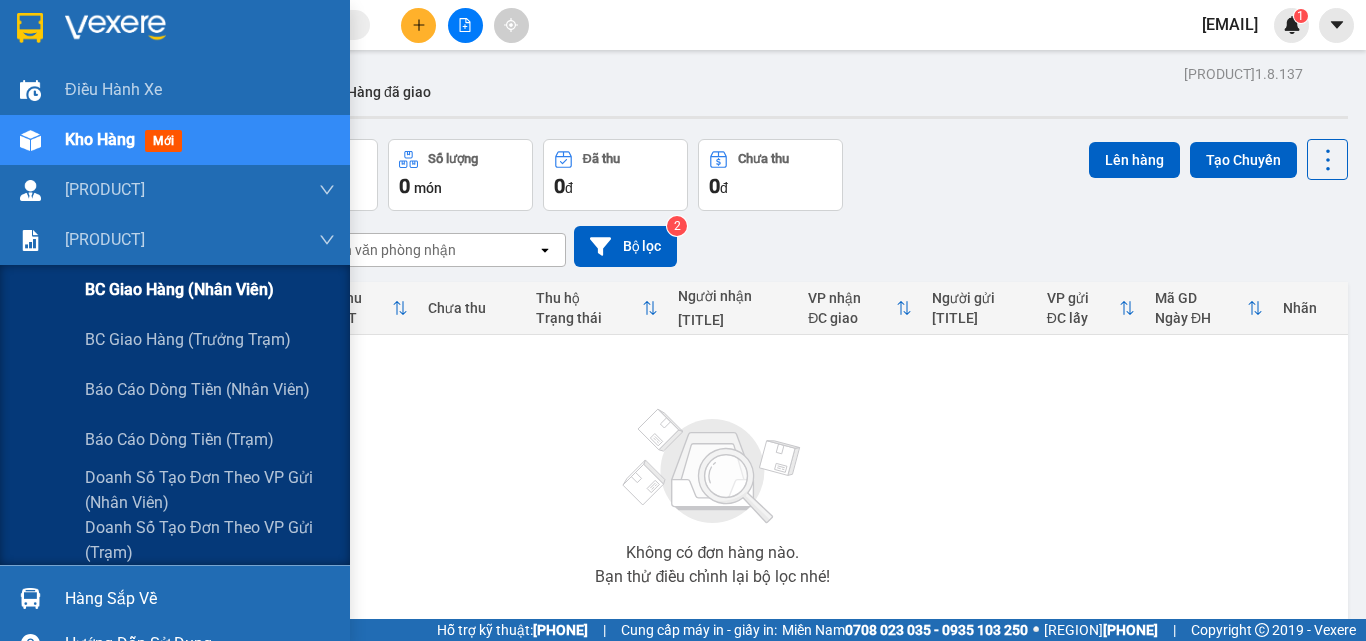 click on "BC giao hàng (nhân viên)" at bounding box center [179, 289] 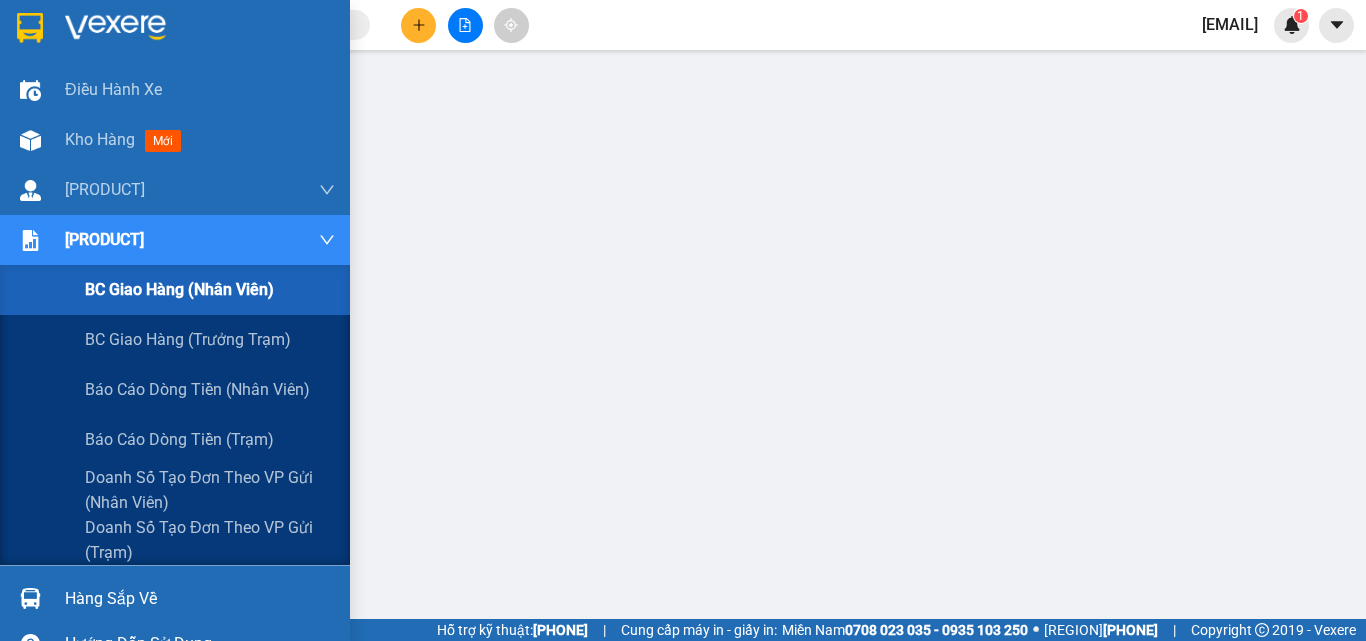 click on "[PRODUCT]" at bounding box center [104, 239] 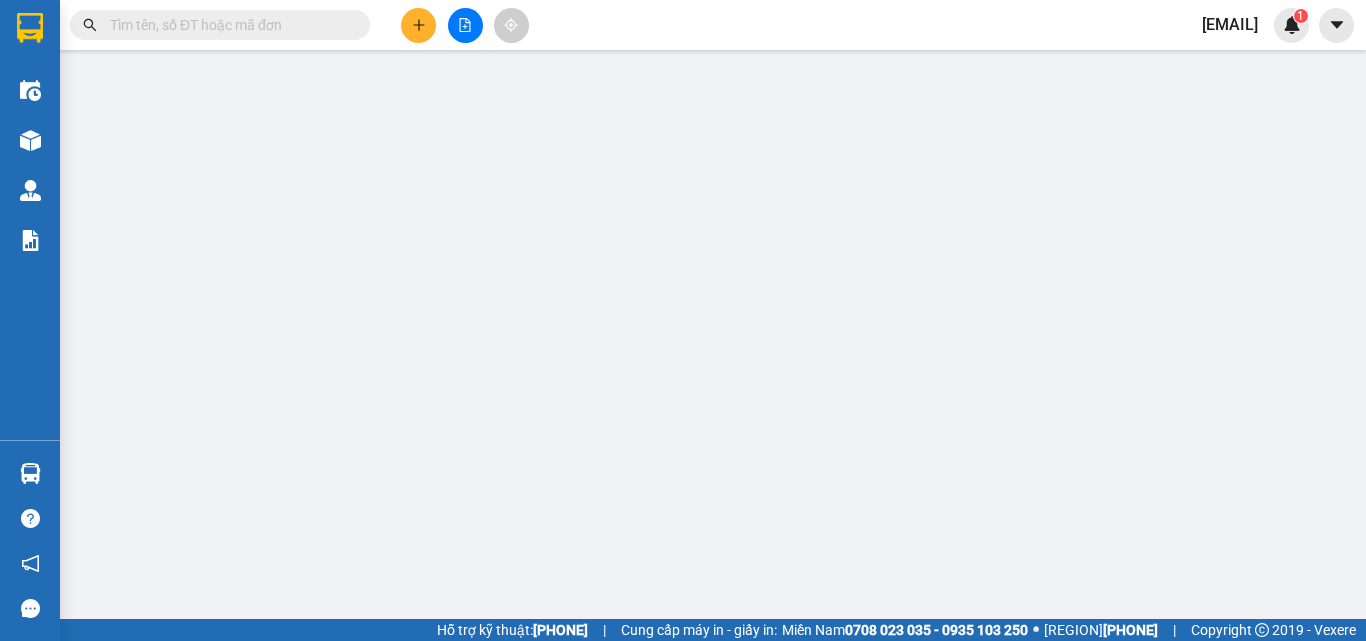click at bounding box center [228, 25] 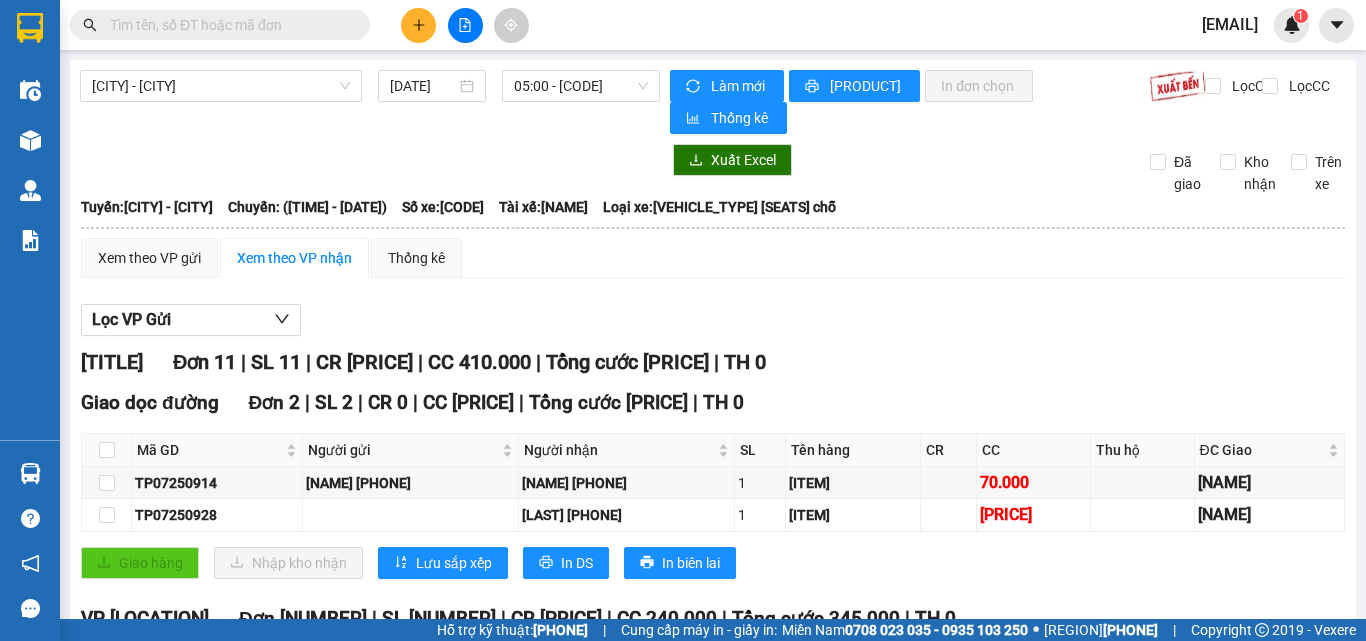 click on "[TIME] - HCM-[NUMBER]" at bounding box center (581, 86) 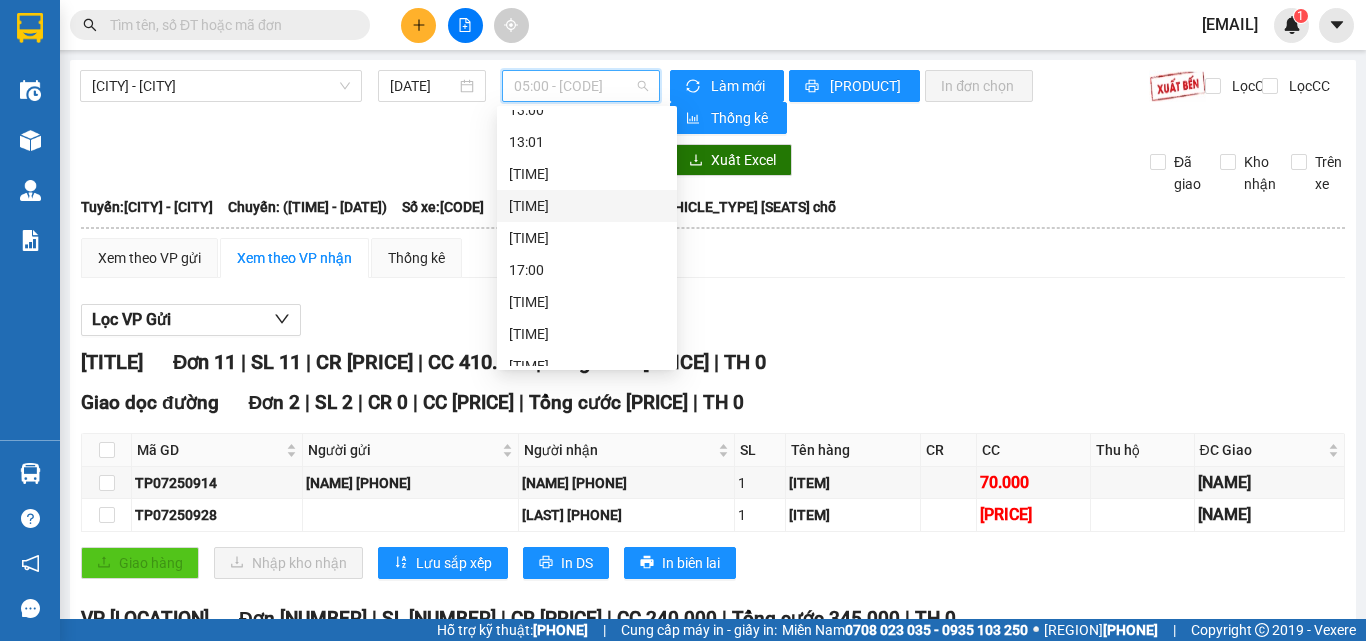 scroll, scrollTop: 300, scrollLeft: 0, axis: vertical 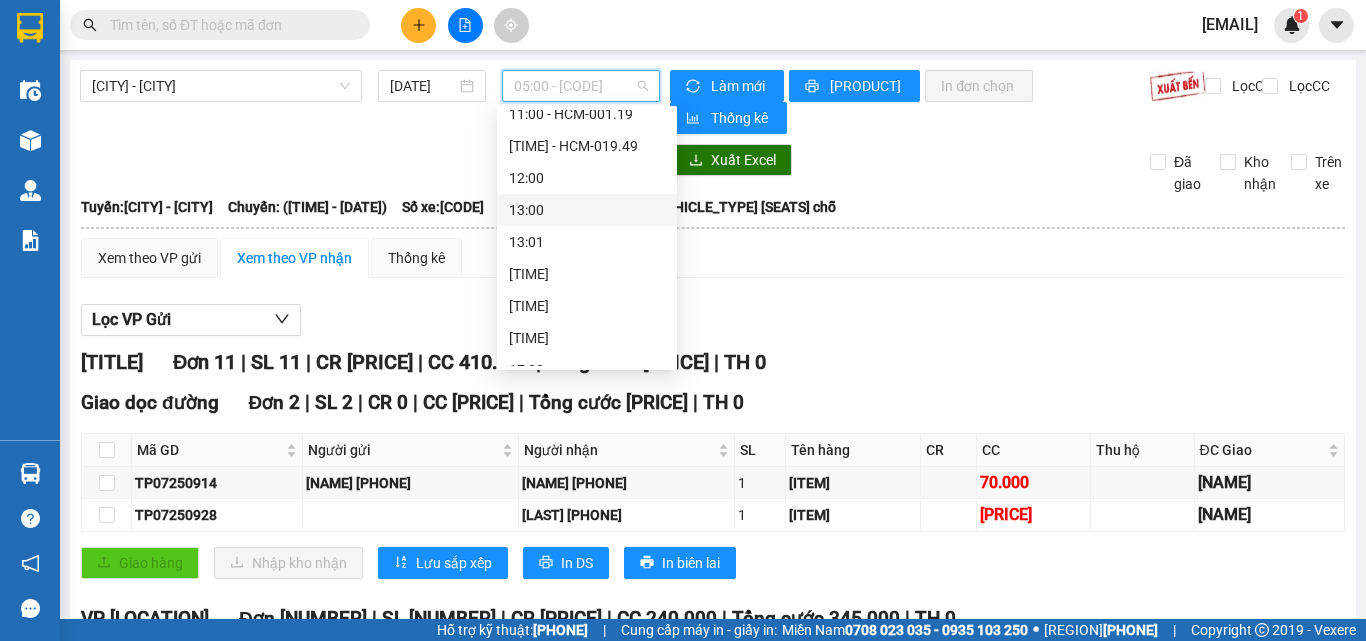 click on "13:00" at bounding box center [587, 210] 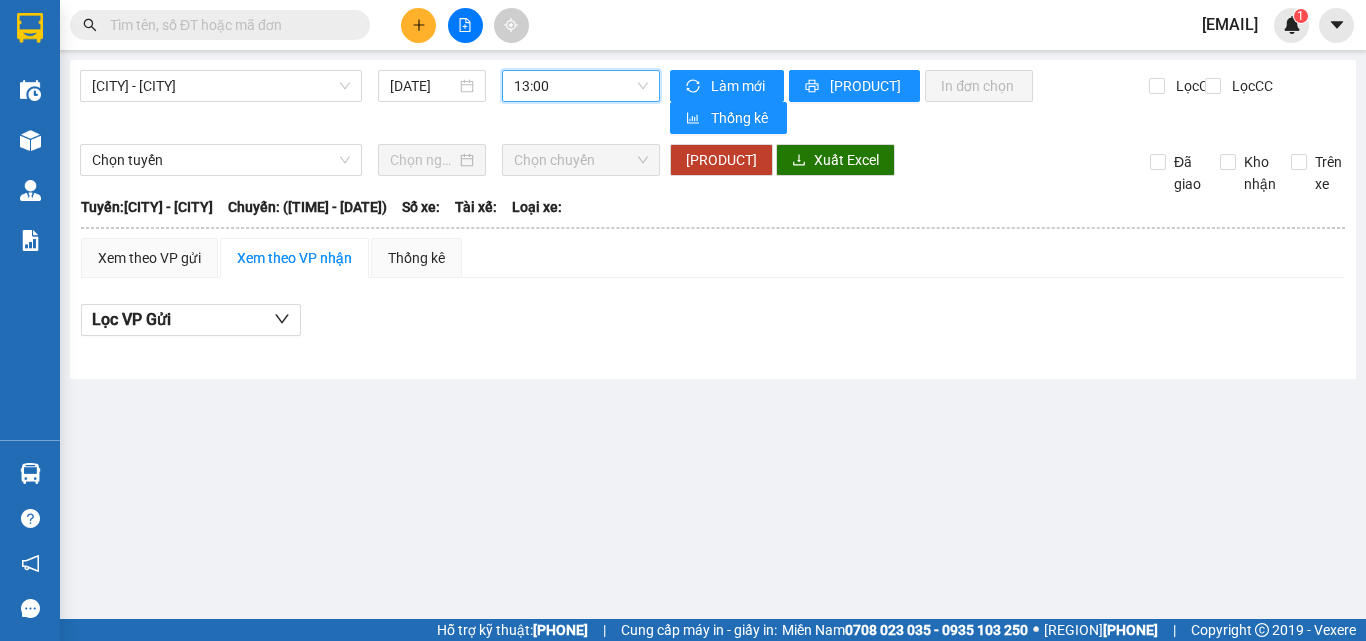 click on "[CITY] - [CITY]" at bounding box center [221, 86] 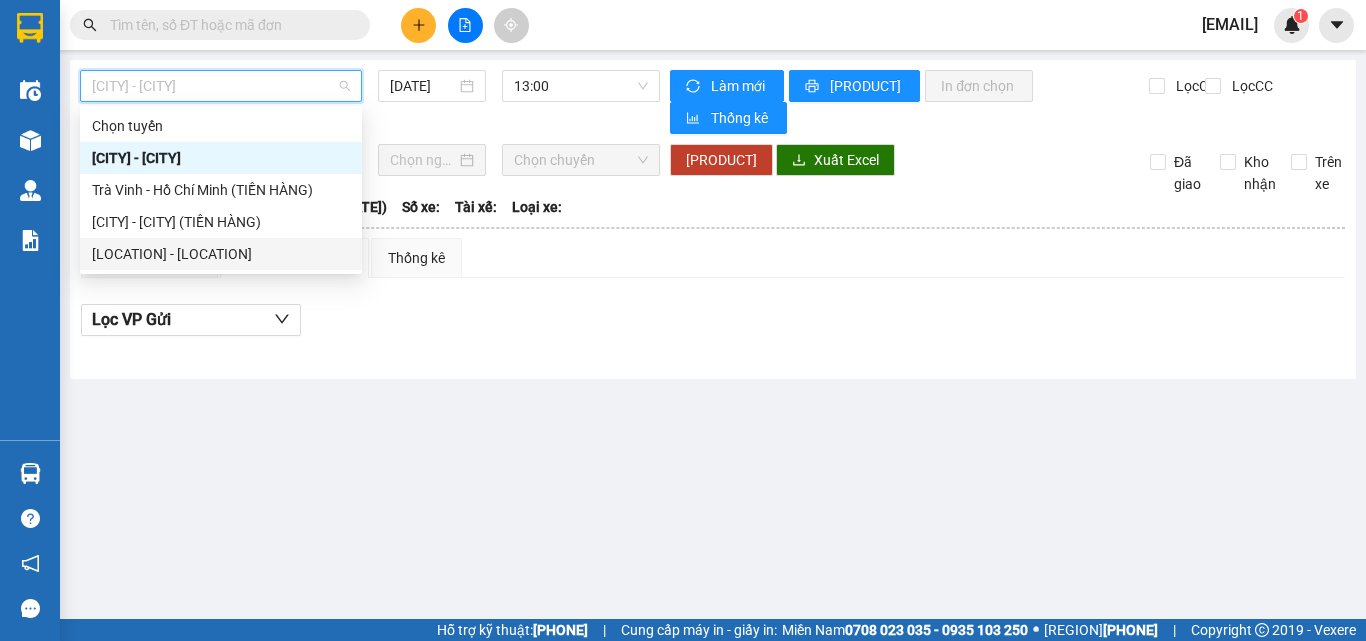 click on "[LOCATION] - [LOCATION]" at bounding box center (0, 0) 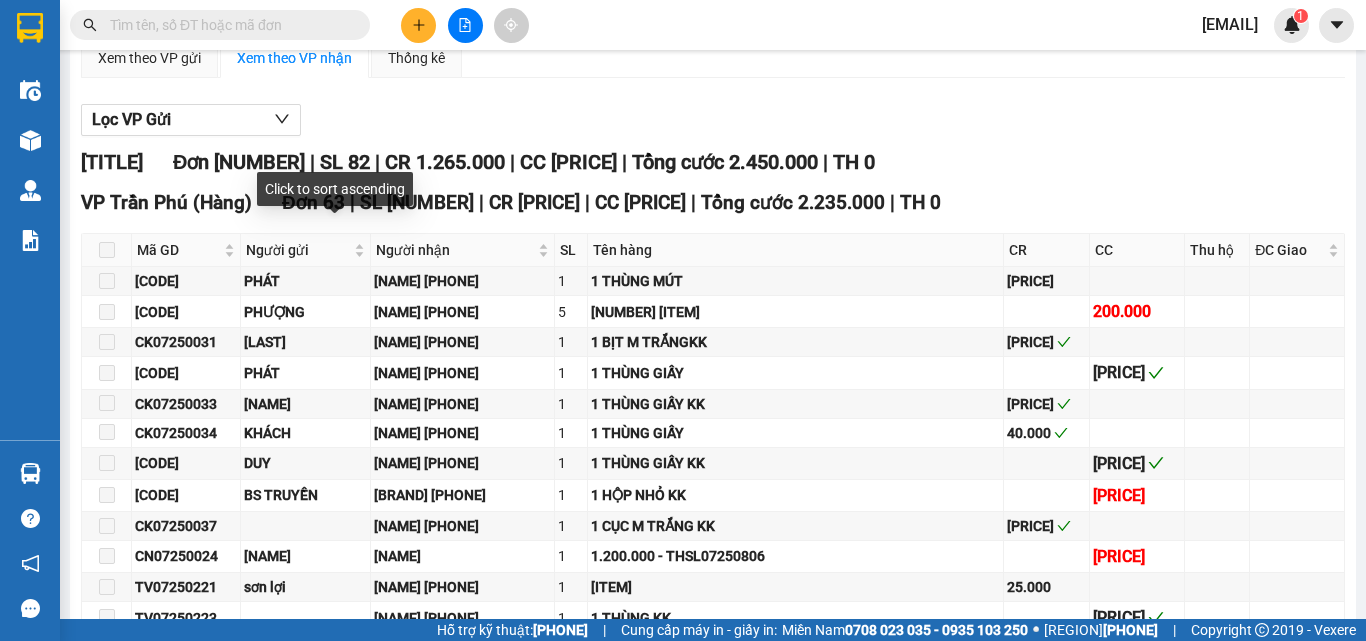 scroll, scrollTop: 0, scrollLeft: 0, axis: both 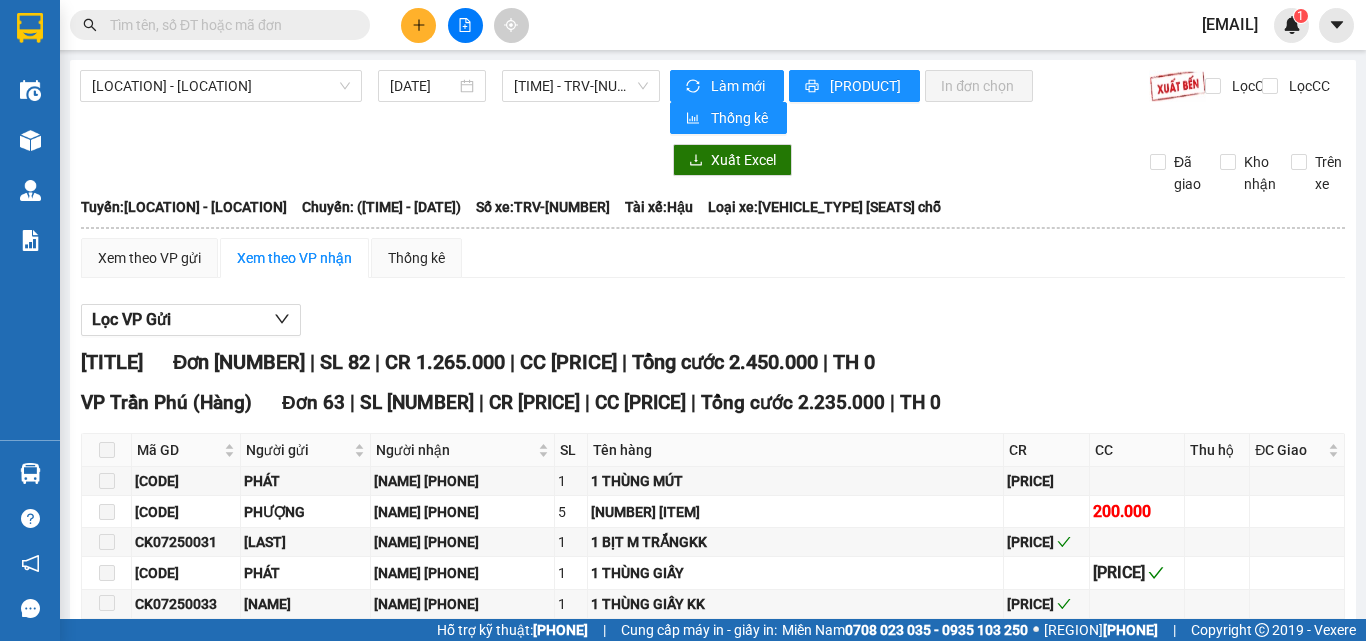 click on "Xem theo VP gửi" at bounding box center (149, 258) 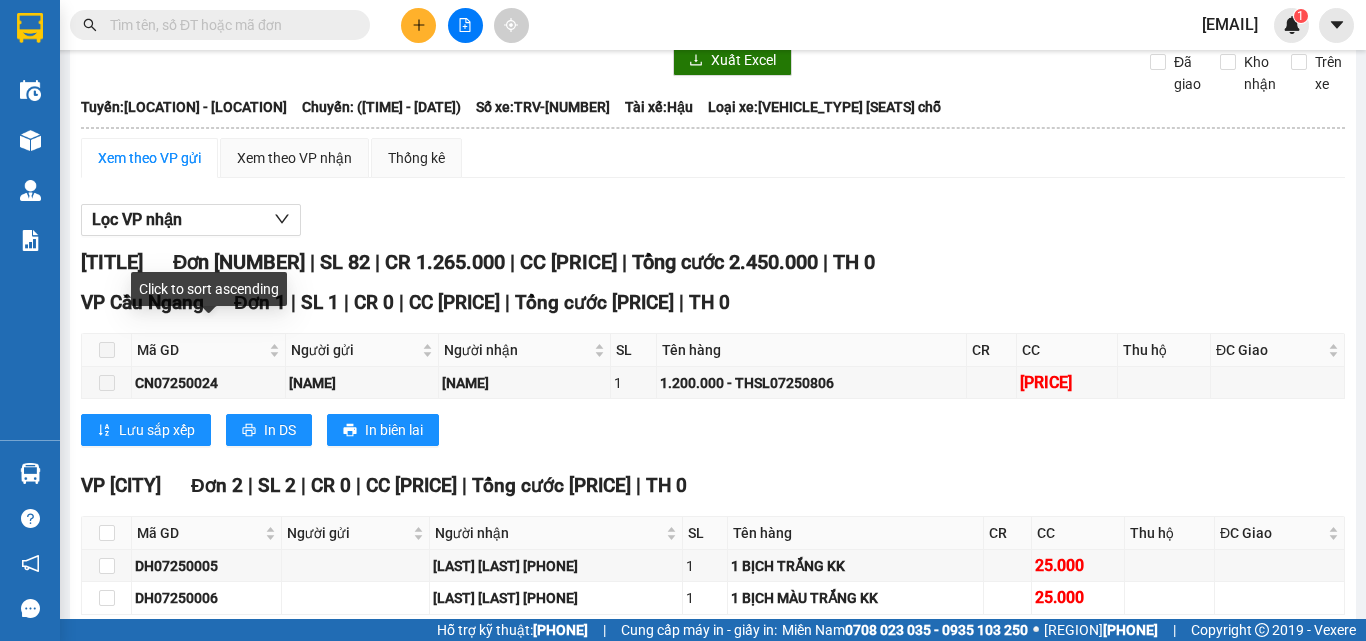 scroll, scrollTop: 0, scrollLeft: 0, axis: both 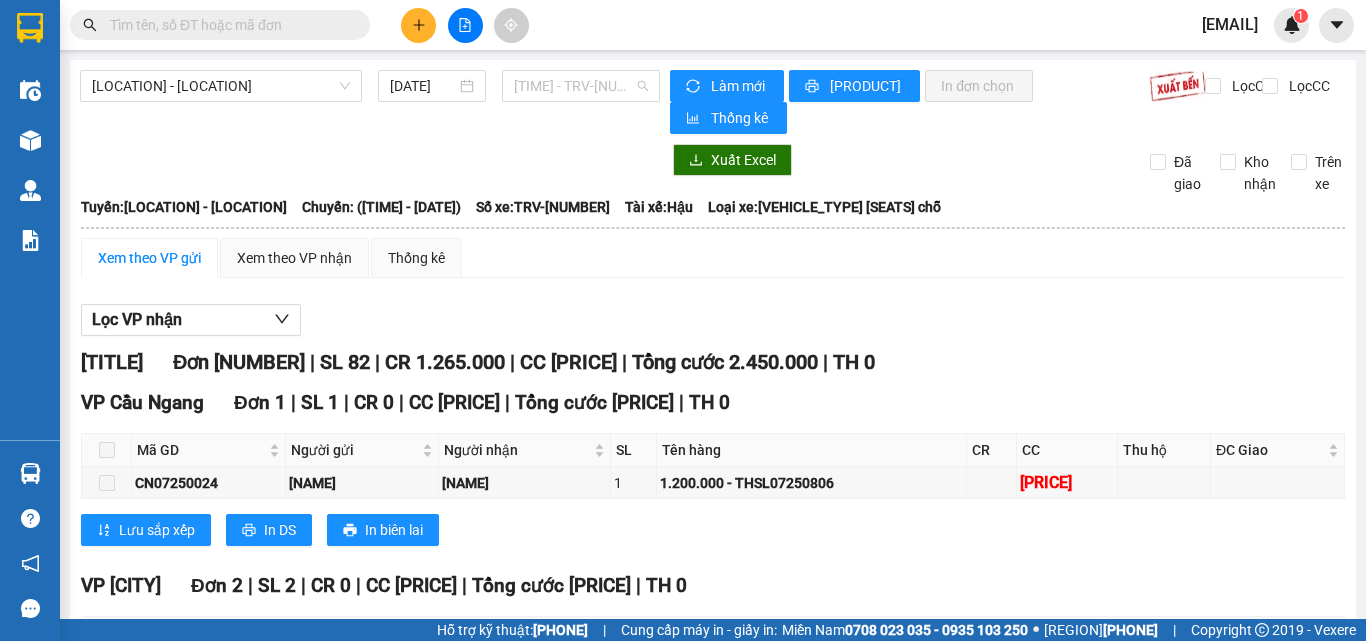 click on "[TIME]     - [CODE]" at bounding box center [581, 86] 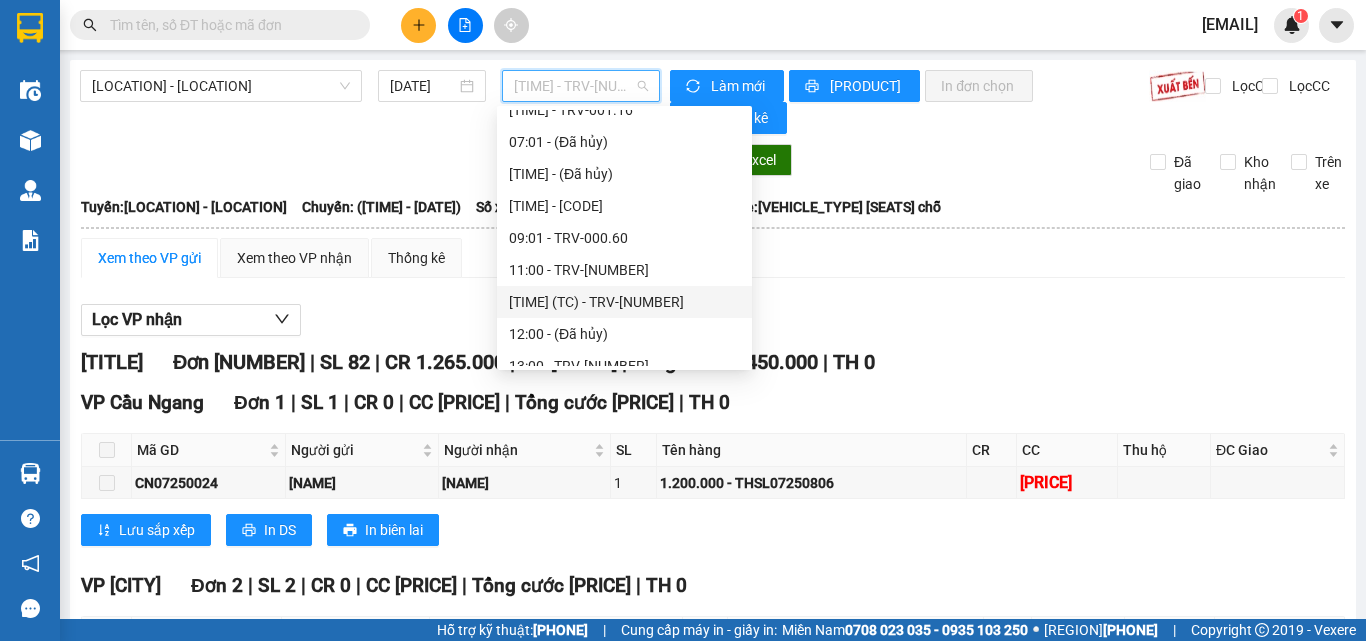 scroll, scrollTop: 632, scrollLeft: 0, axis: vertical 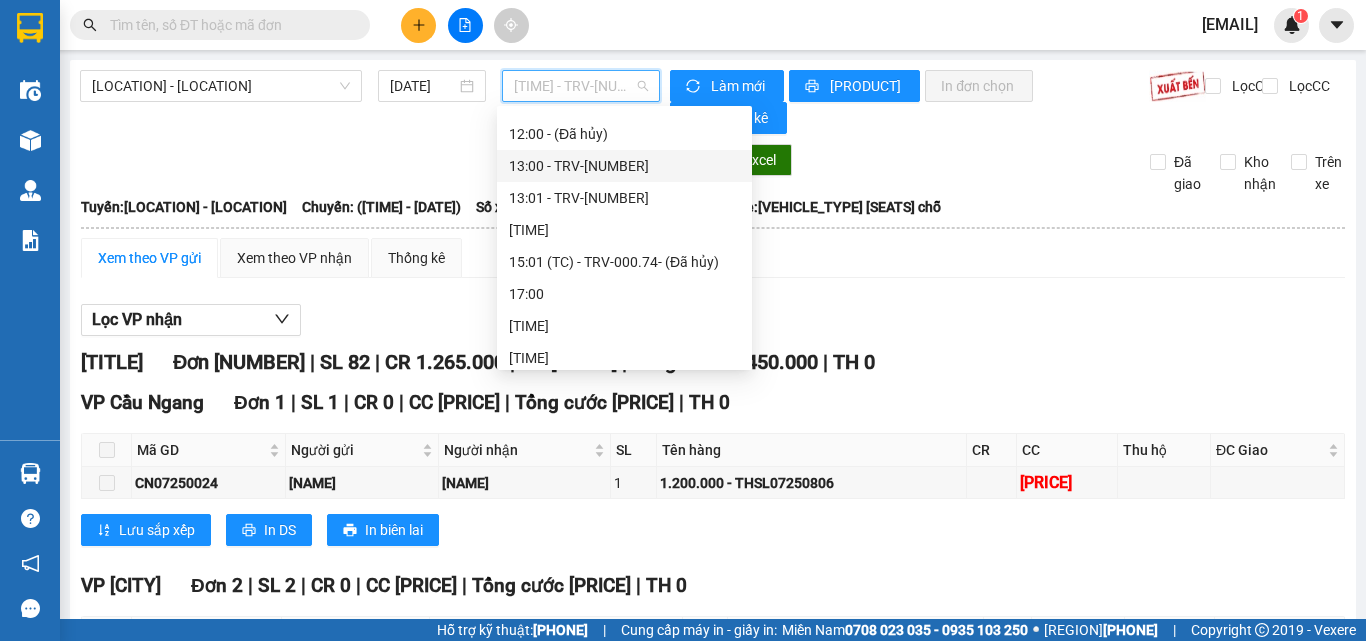 click on "13:00     - TRV-000.78" at bounding box center (624, 166) 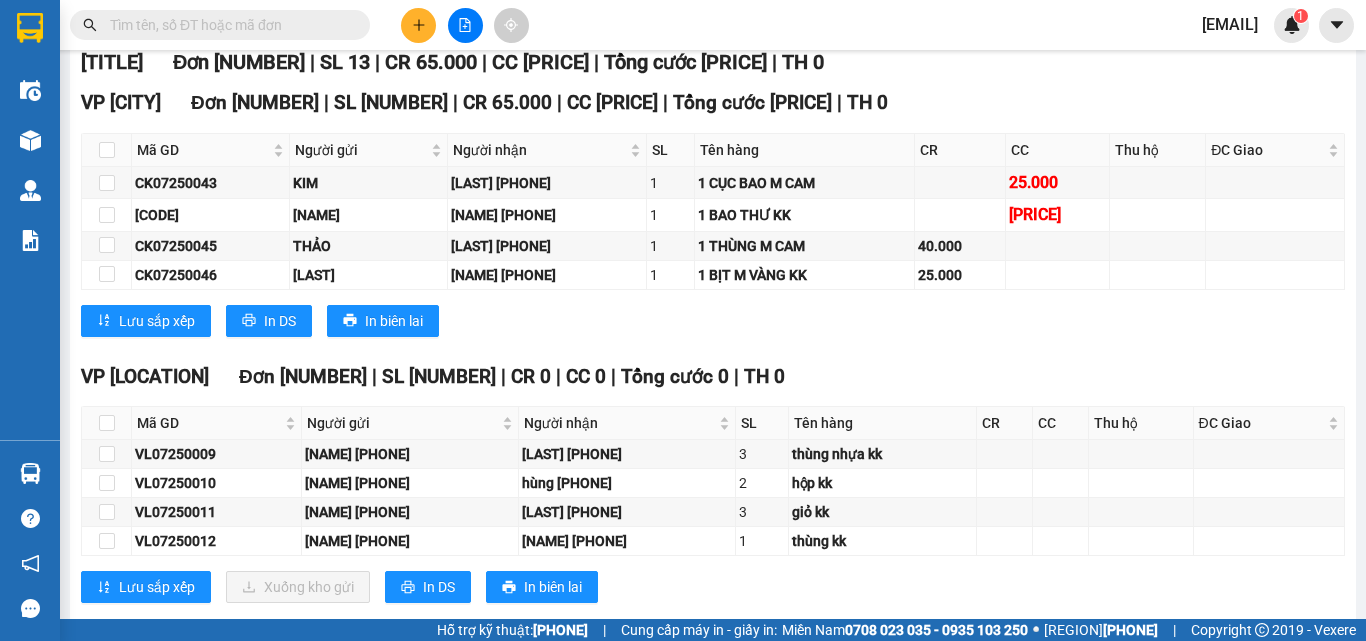 scroll, scrollTop: 325, scrollLeft: 0, axis: vertical 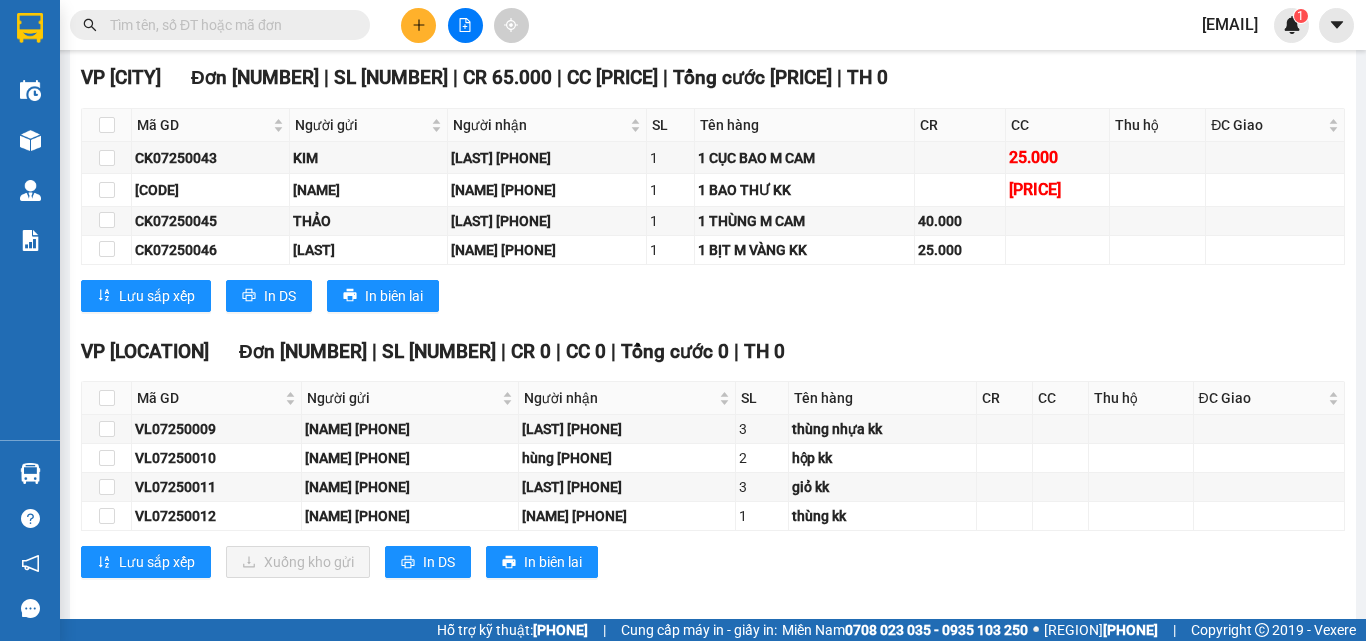 click at bounding box center (107, 125) 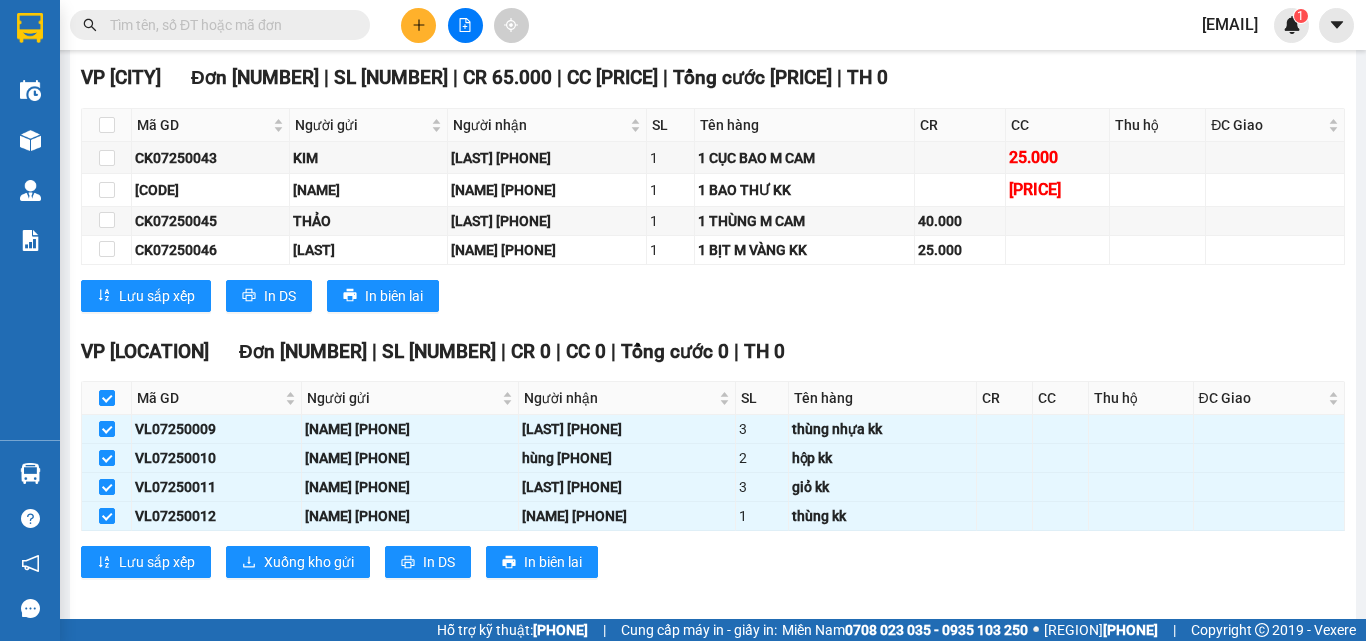 click at bounding box center (107, 398) 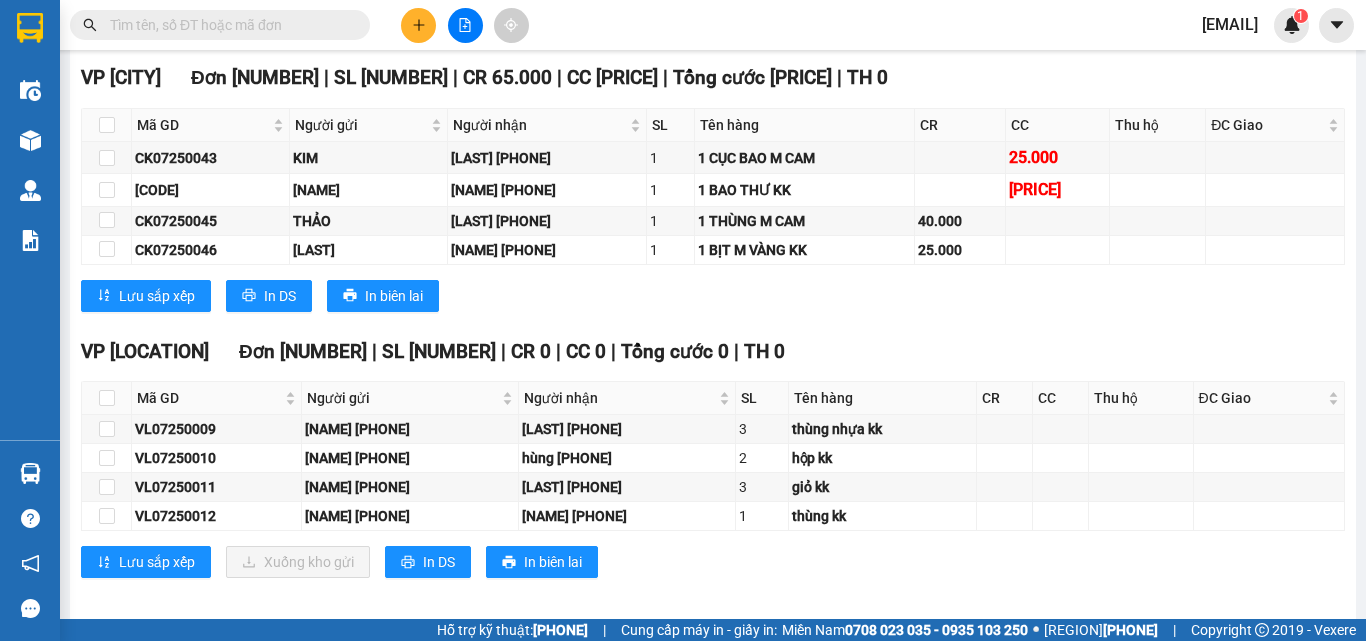 click at bounding box center [107, 125] 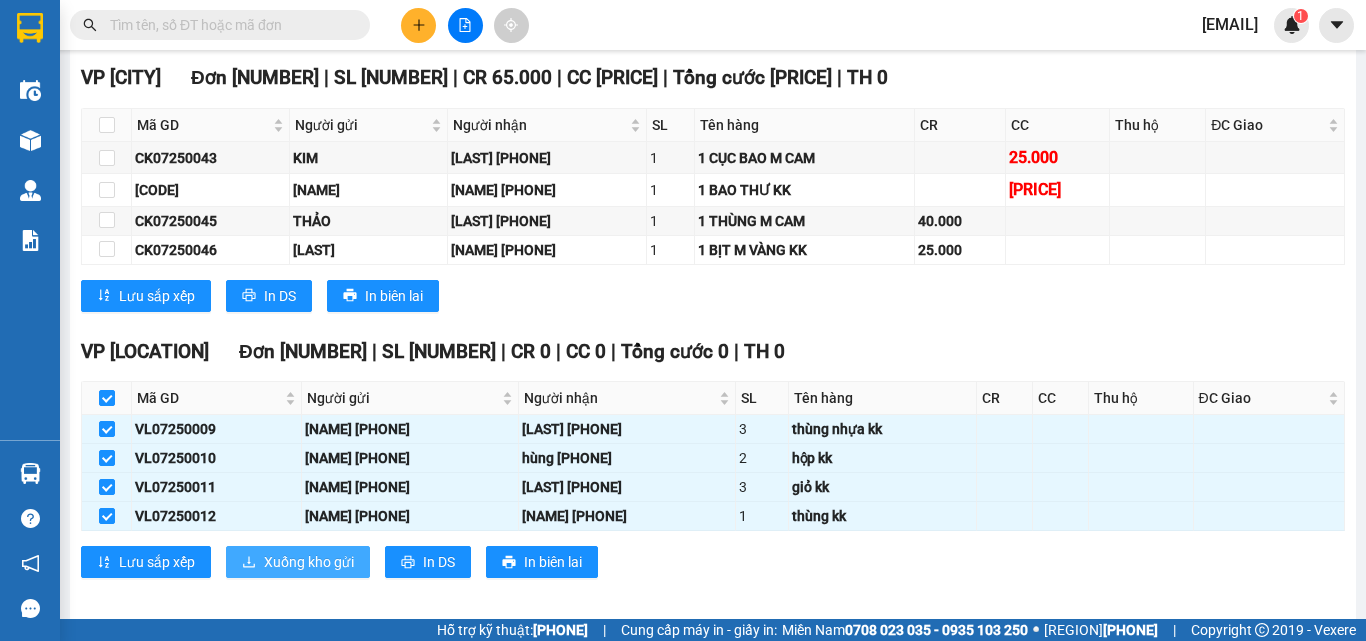click on "Xuống kho gửi" at bounding box center [157, 296] 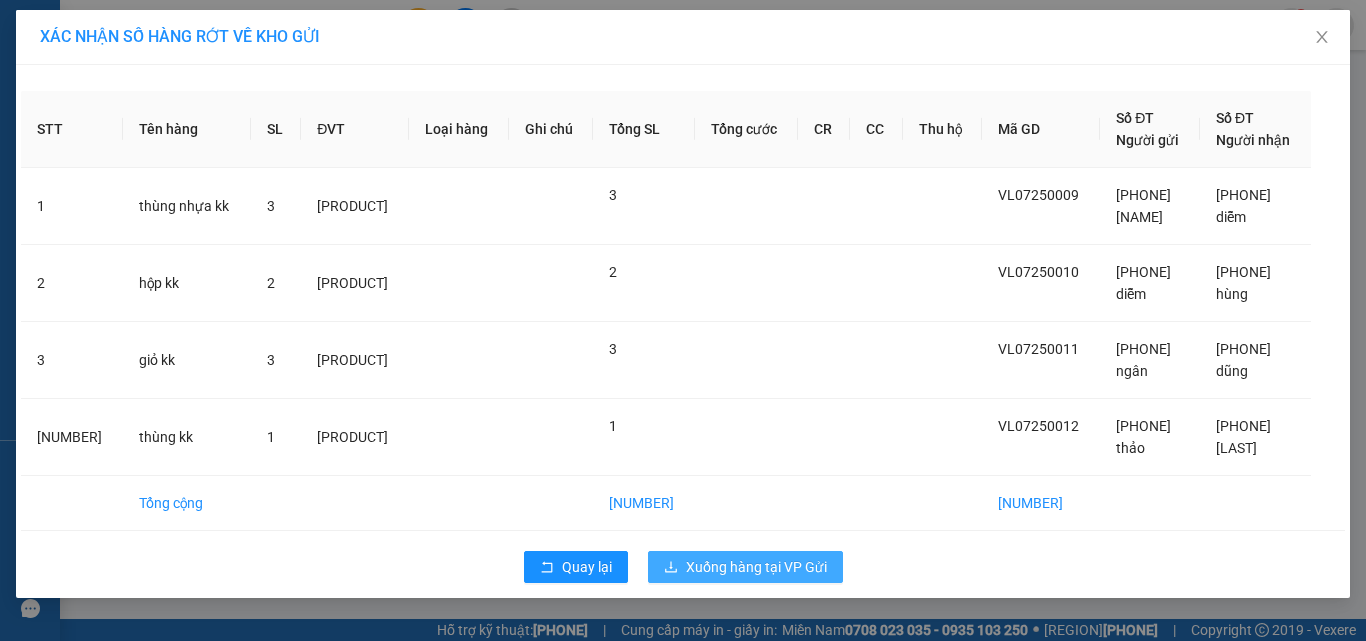 click on "Xuống hàng tại VP Gửi" at bounding box center [587, 567] 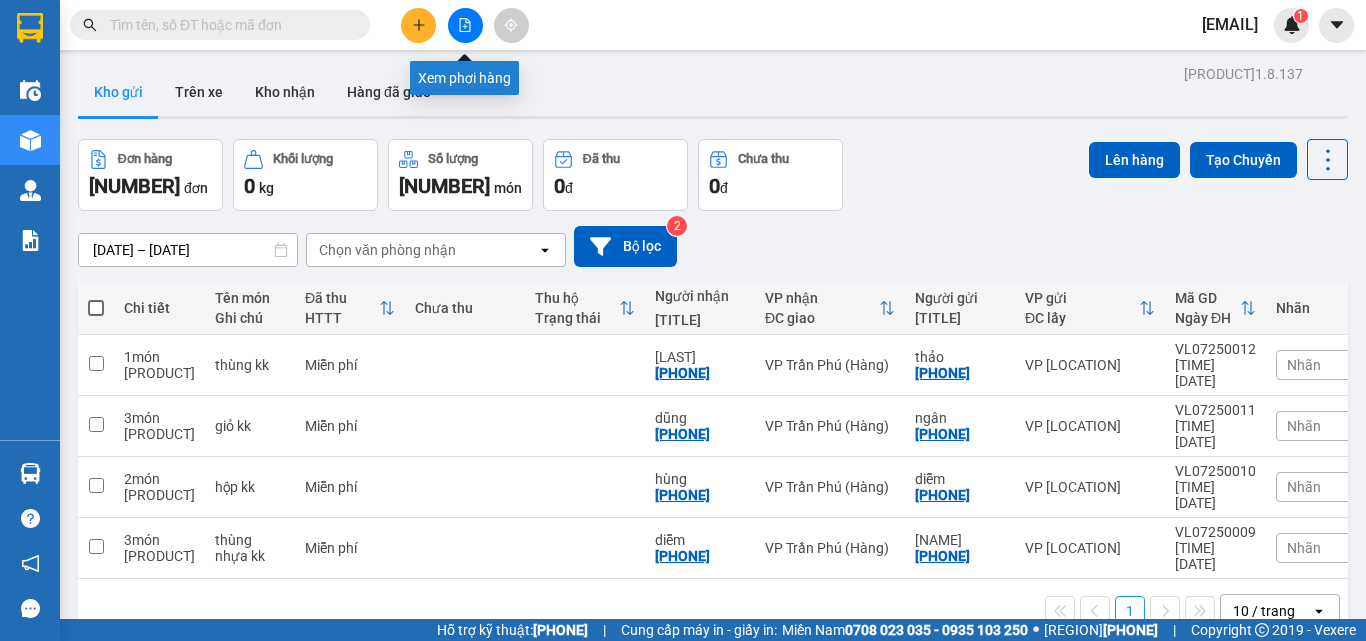 click at bounding box center [465, 25] 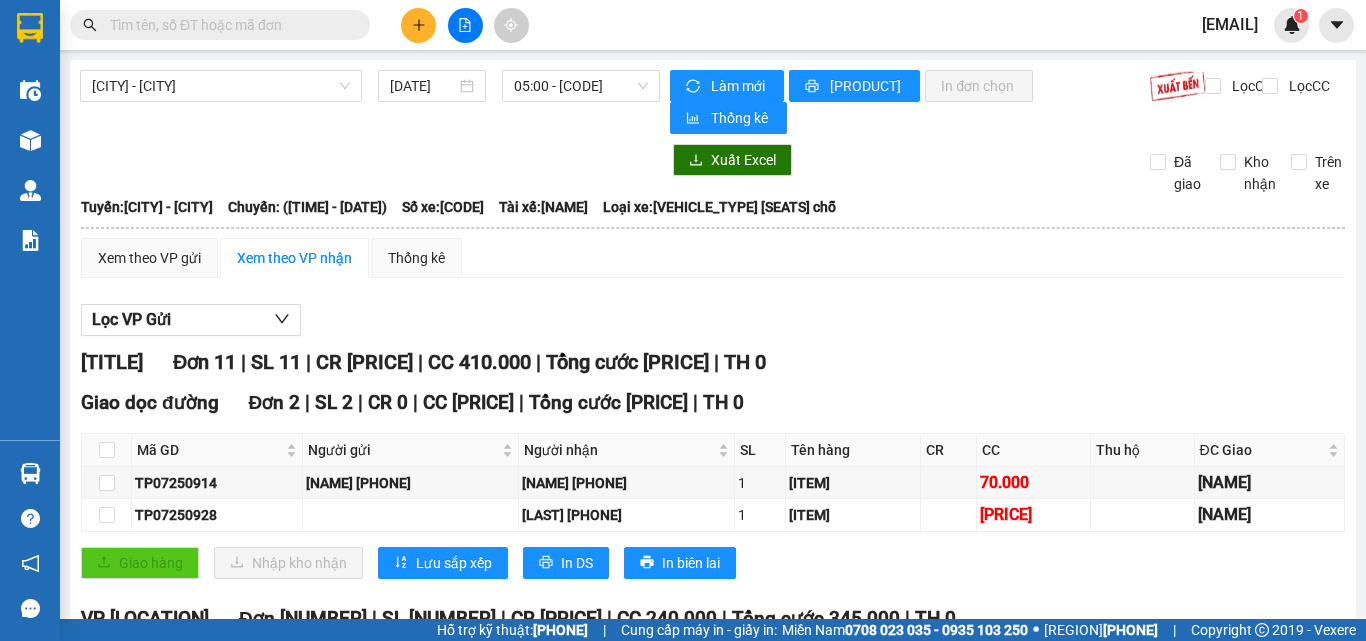 click on "[CITY] - [CITY]" at bounding box center [221, 86] 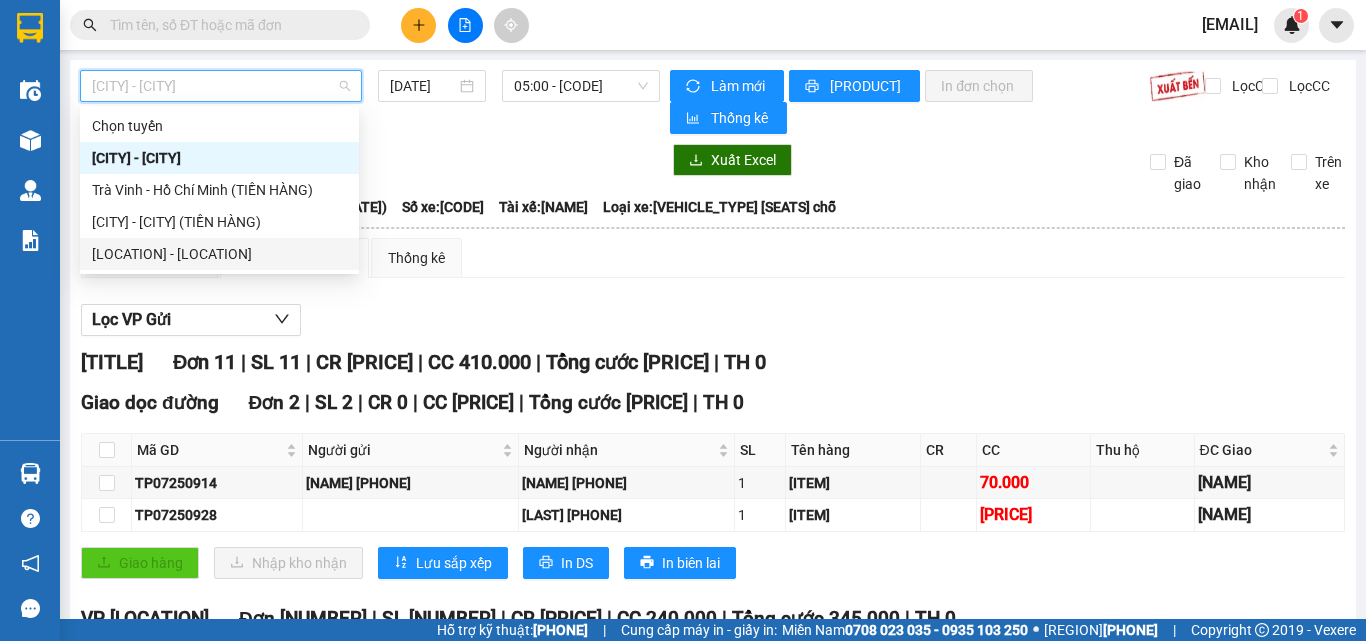 click on "[LOCATION] - [LOCATION]" at bounding box center [219, 254] 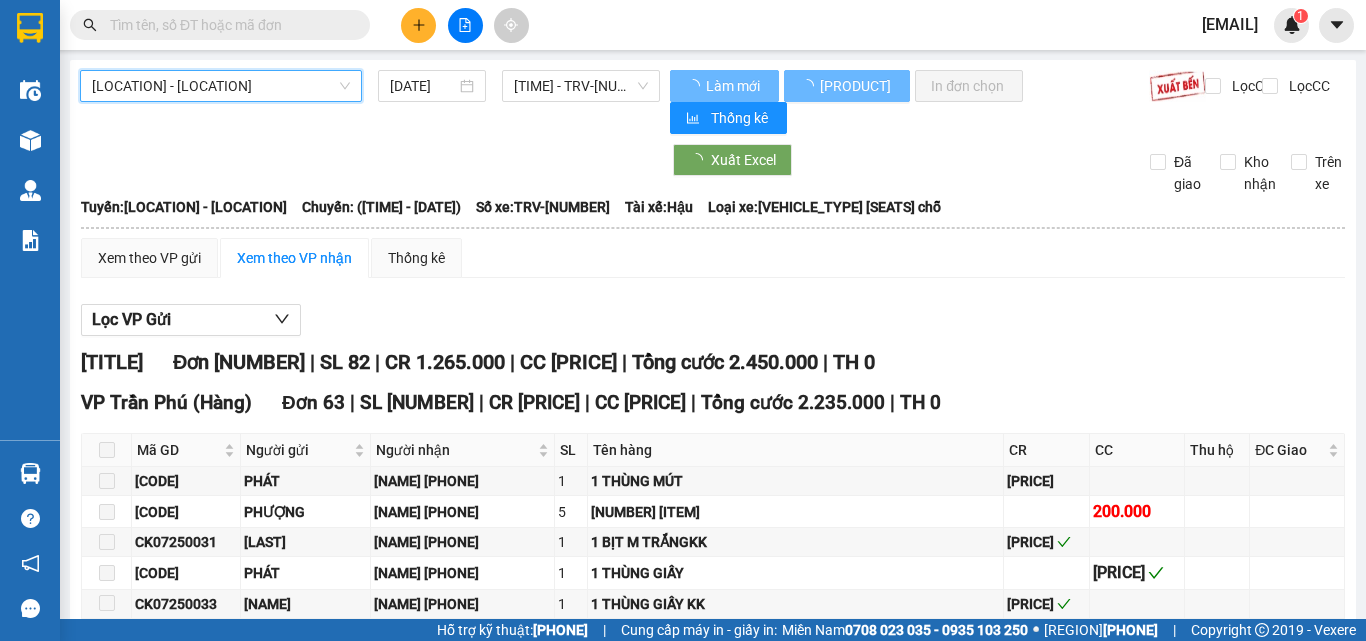 click on "[TIME]     - [CODE]" at bounding box center (581, 86) 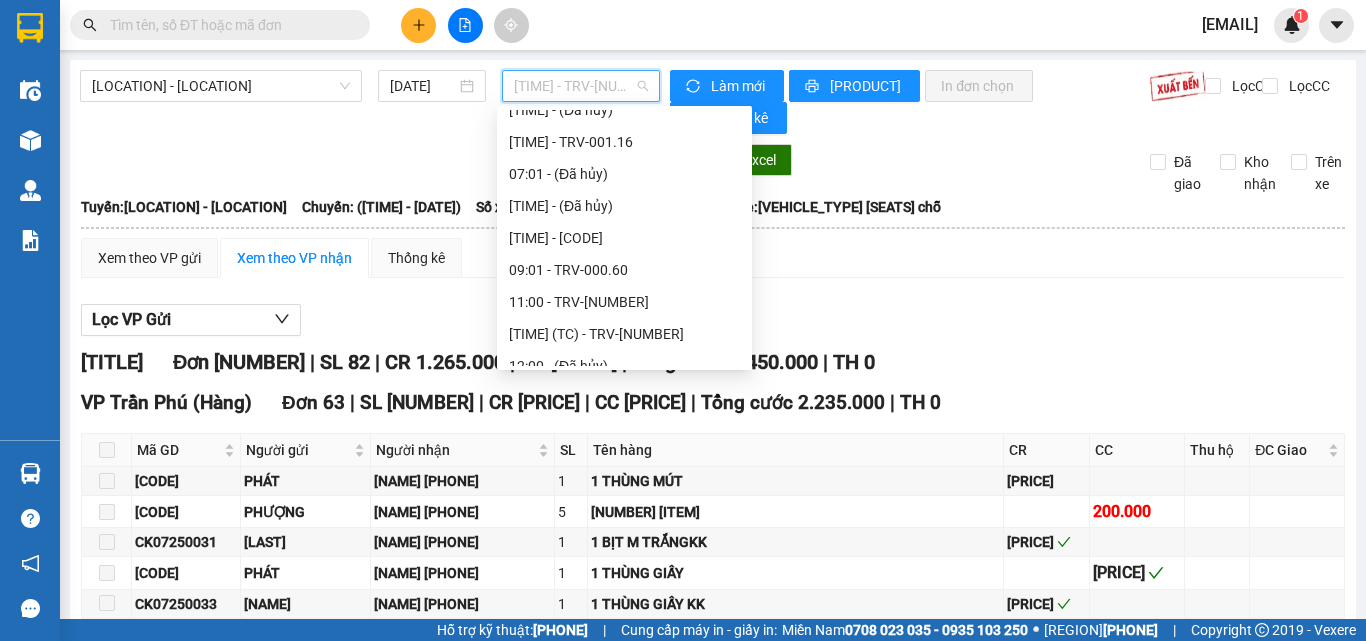 scroll, scrollTop: 640, scrollLeft: 0, axis: vertical 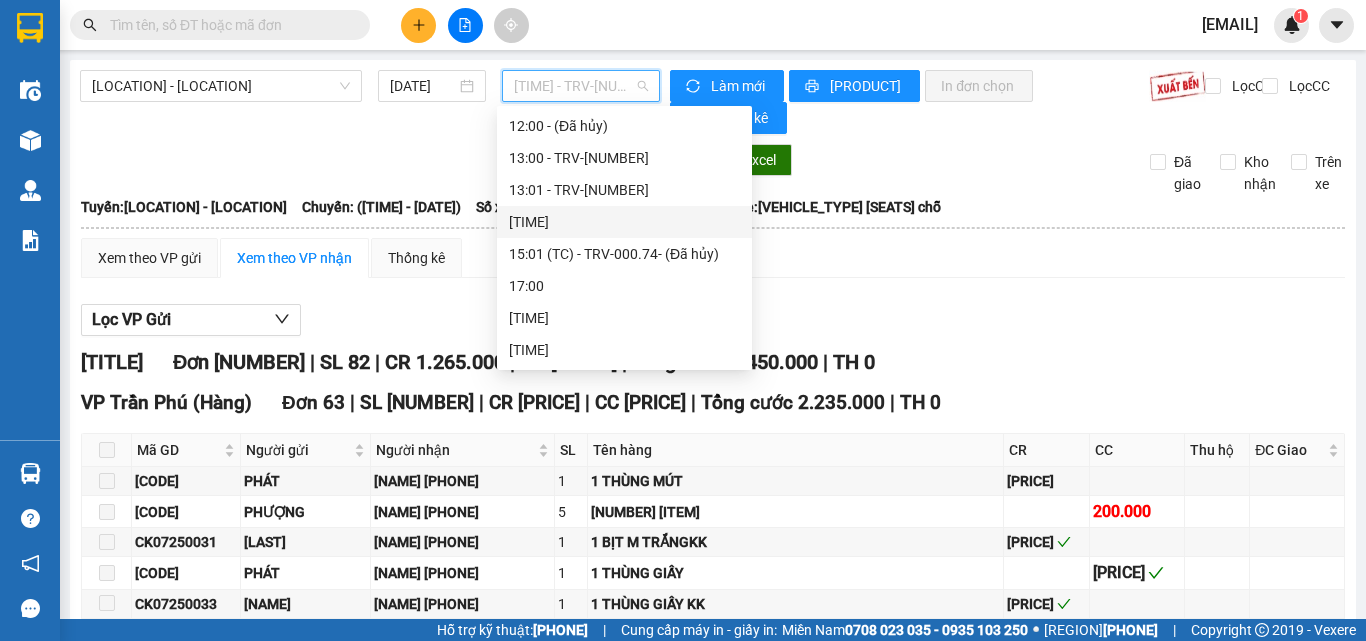 click on "[TIME]" at bounding box center (0, 0) 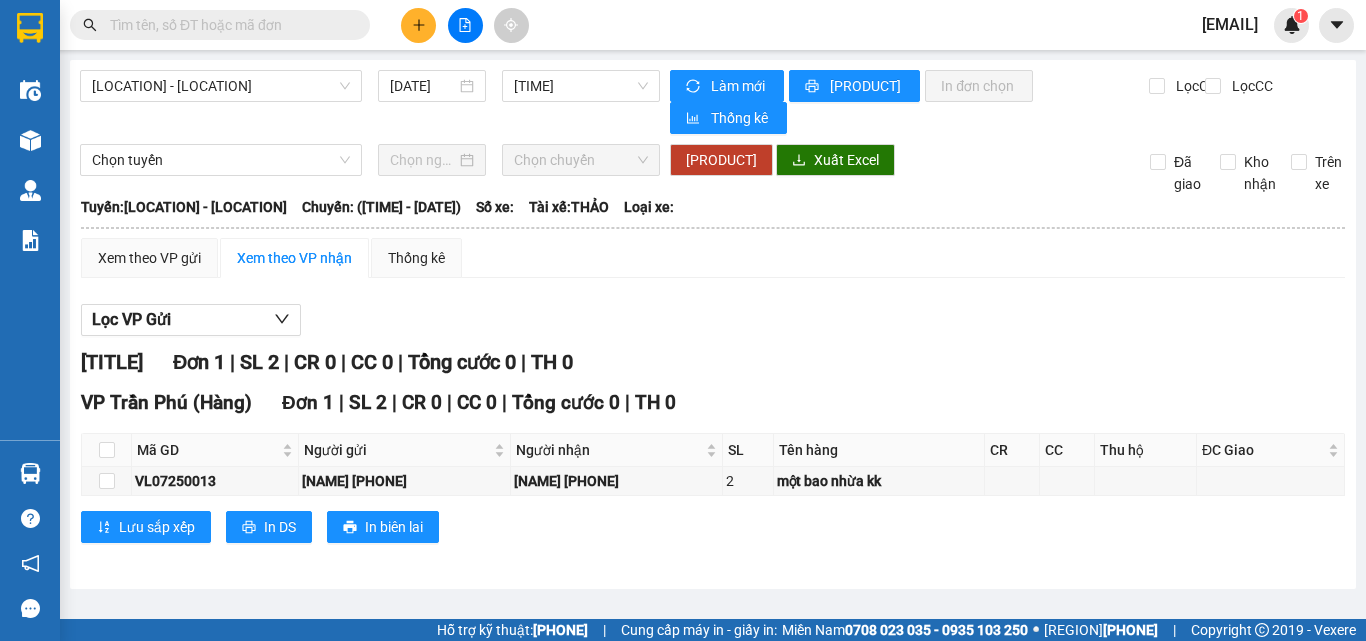 click on "Xem theo VP gửi" at bounding box center [149, 258] 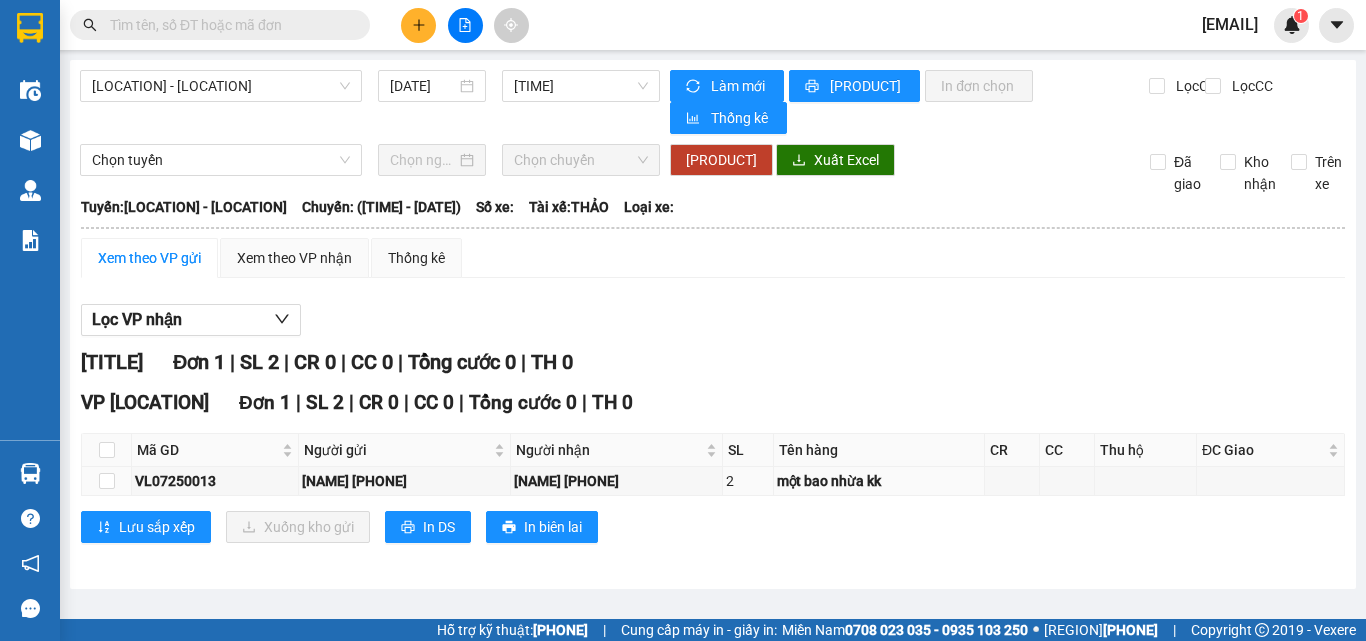click at bounding box center [107, 481] 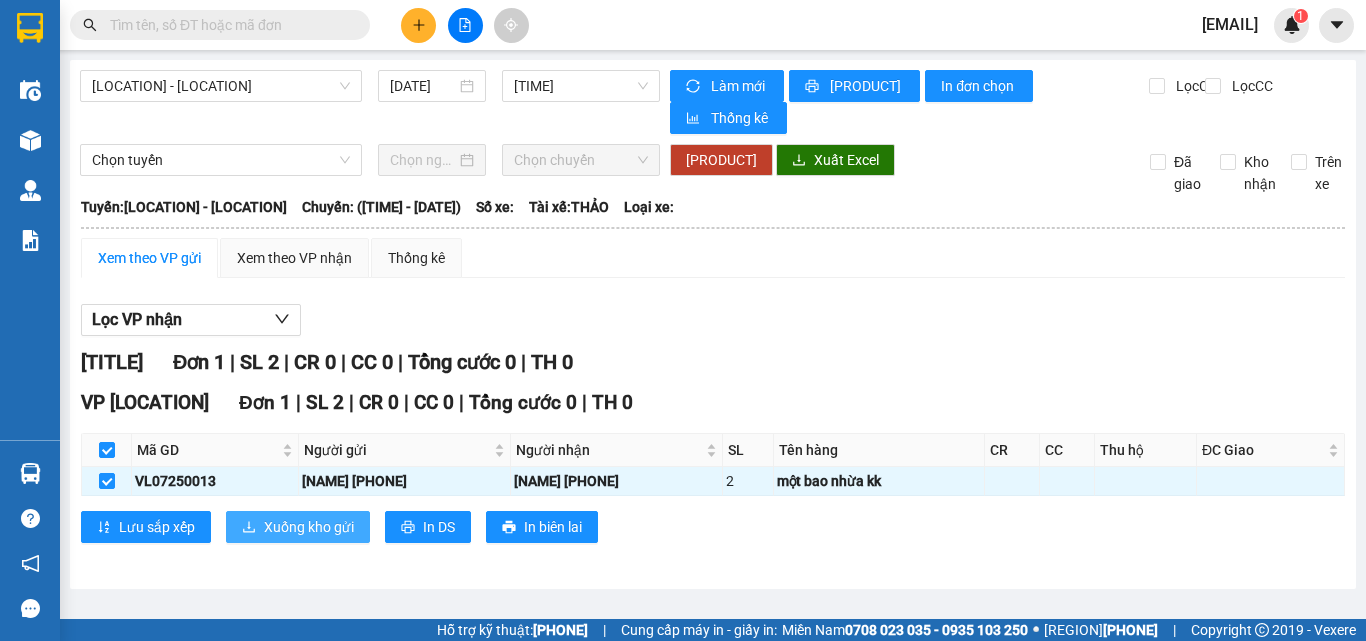 click on "Xuống kho gửi" at bounding box center [298, 527] 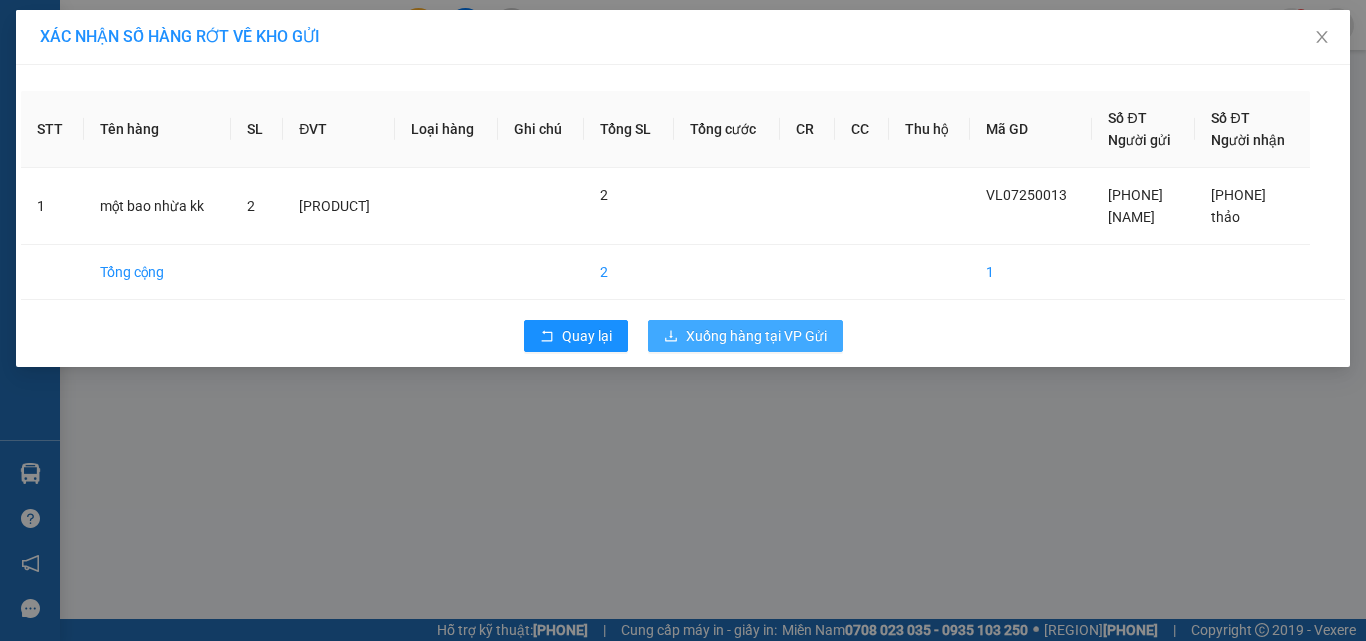 click on "Xuống hàng tại VP Gửi" at bounding box center [587, 336] 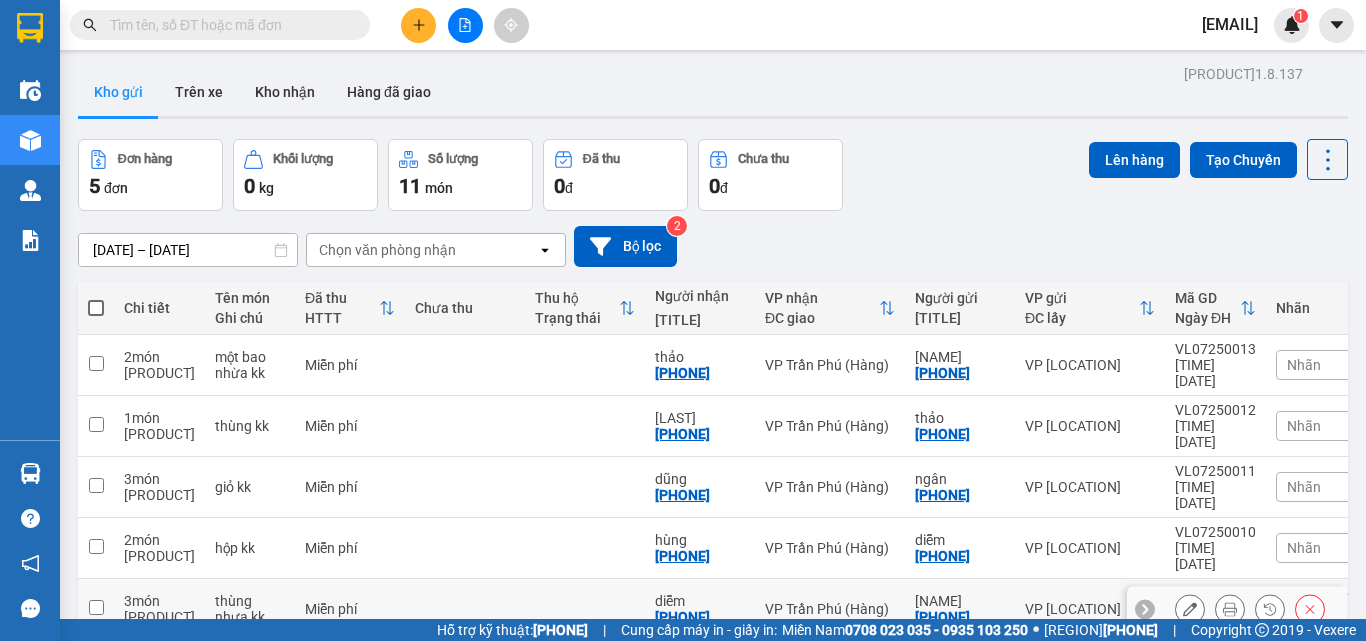 click at bounding box center [96, 607] 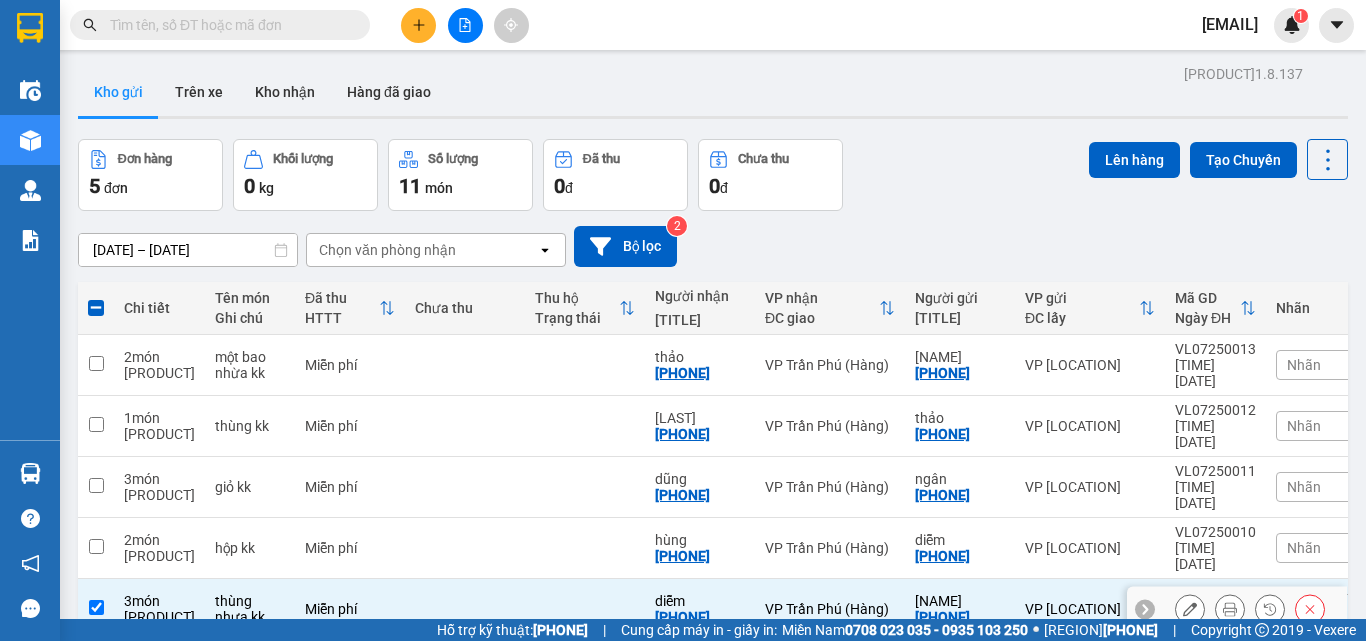 click at bounding box center [96, 607] 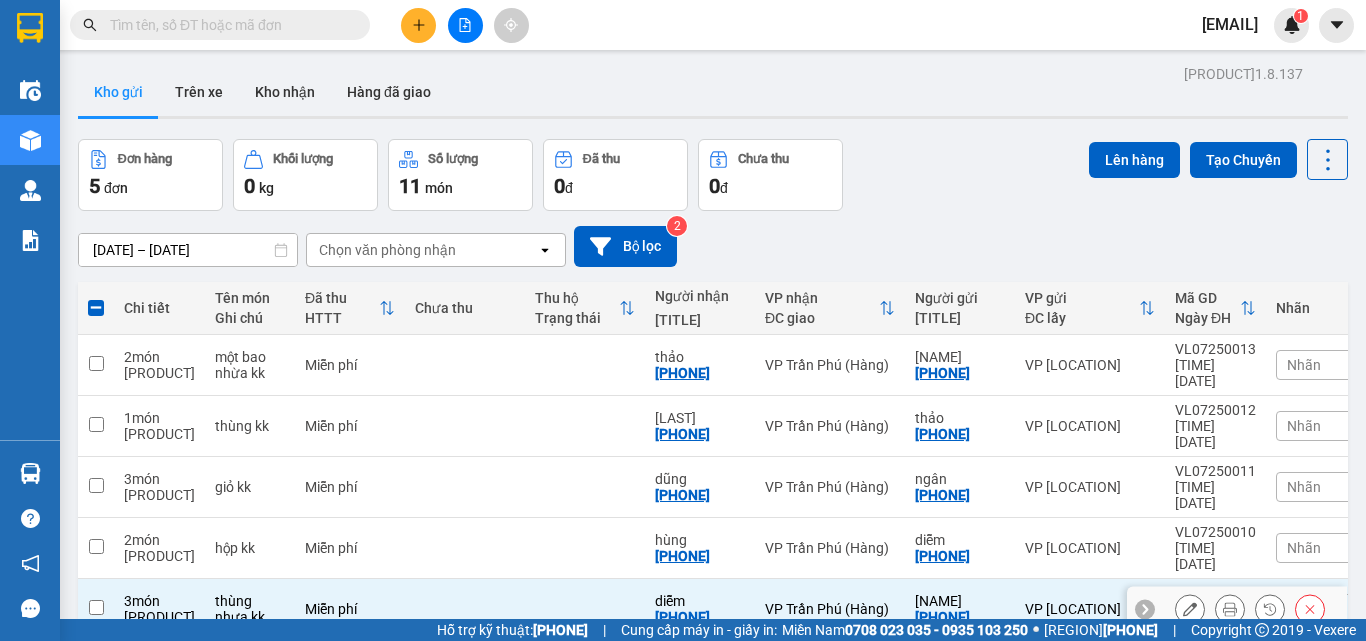 checkbox on "false" 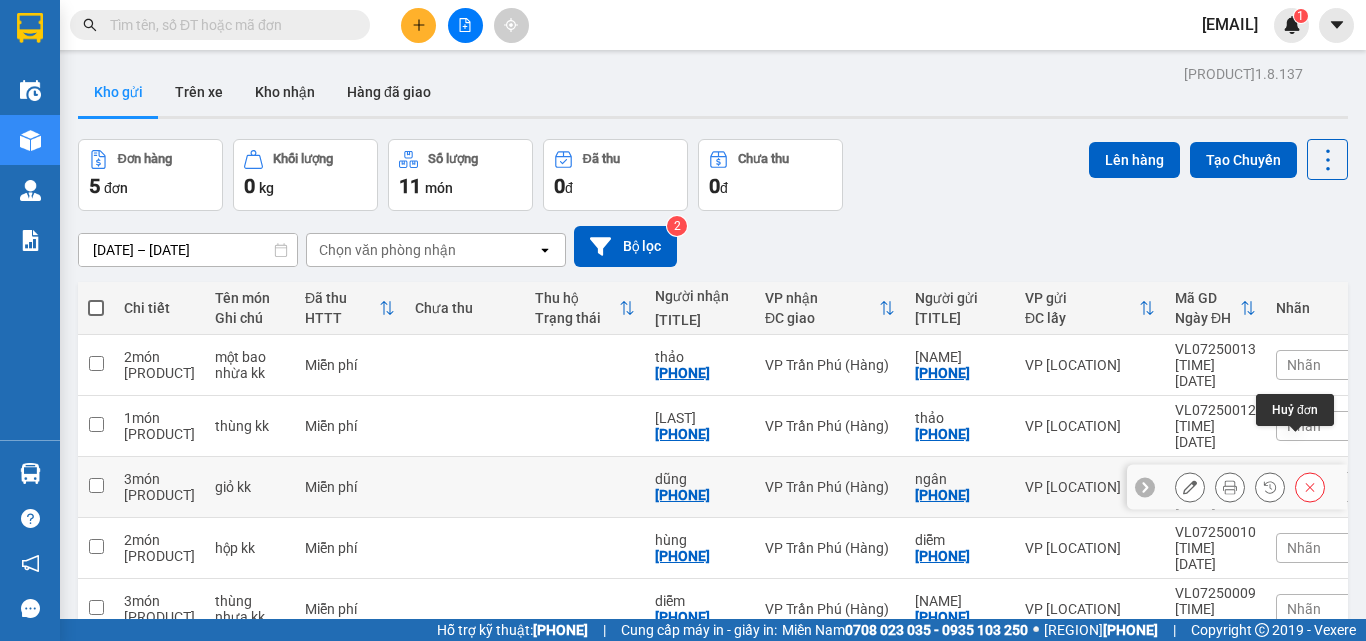 click at bounding box center (1310, 487) 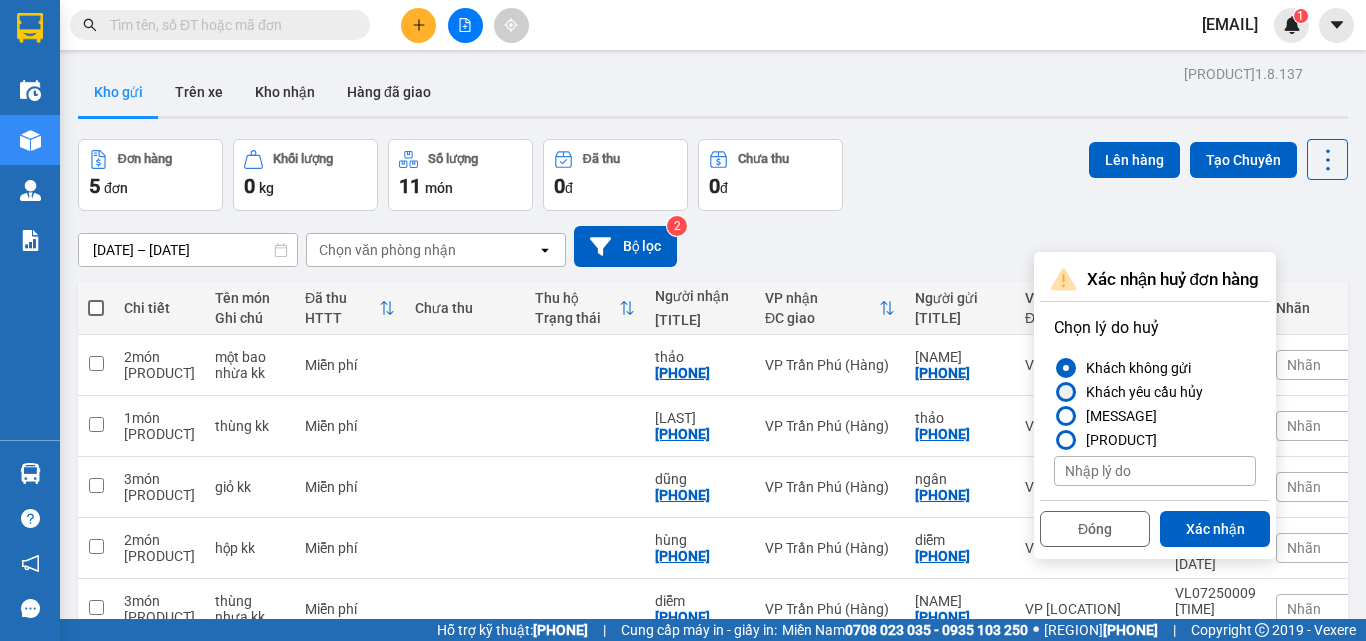 click at bounding box center (1066, 392) 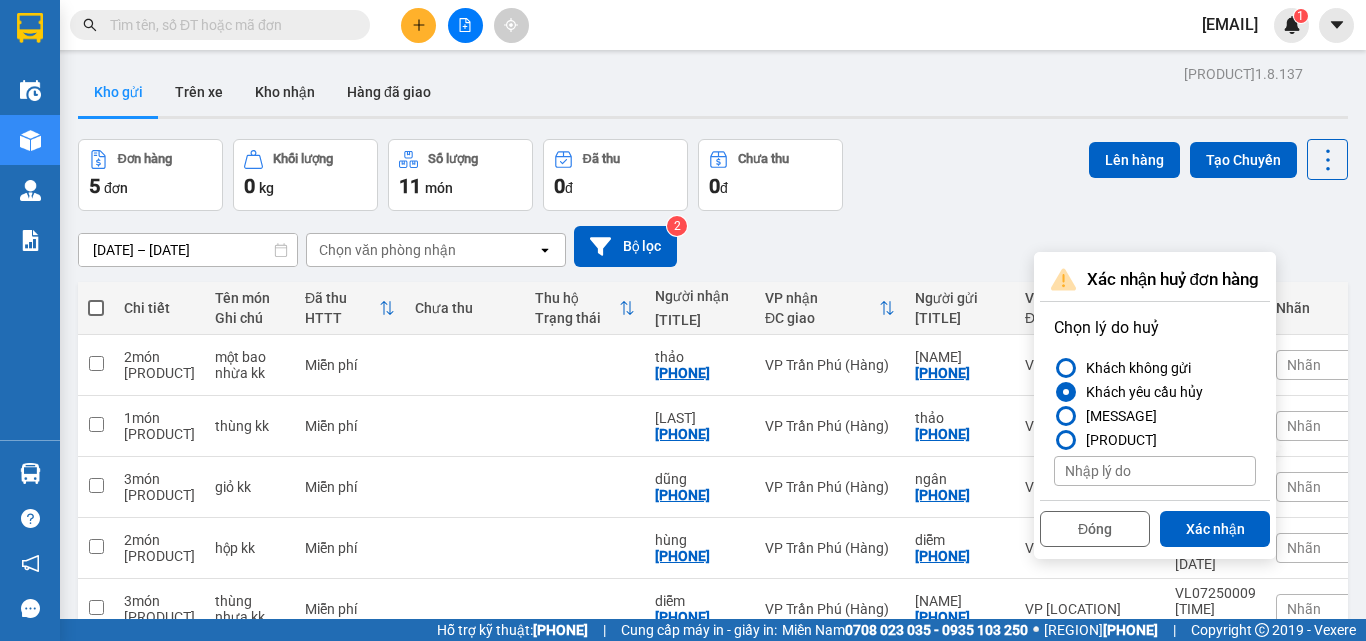 click at bounding box center (1066, 392) 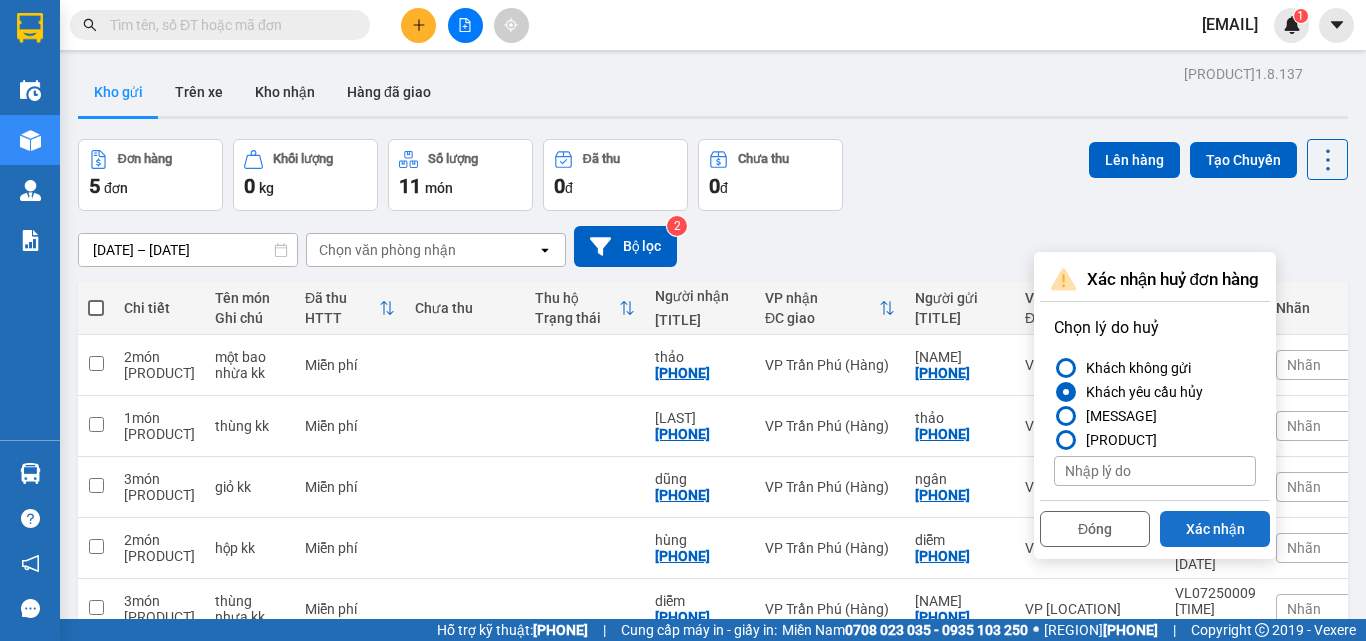 click on "Xác nhận" at bounding box center (1215, 529) 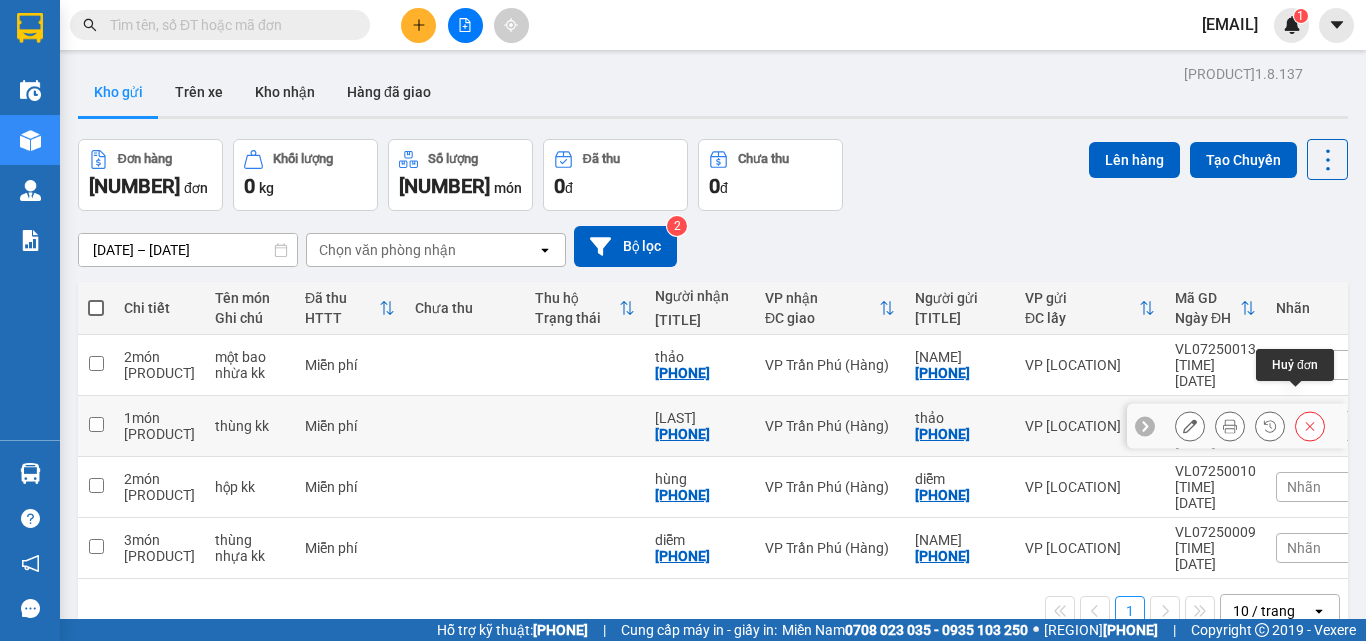 click at bounding box center [1310, 426] 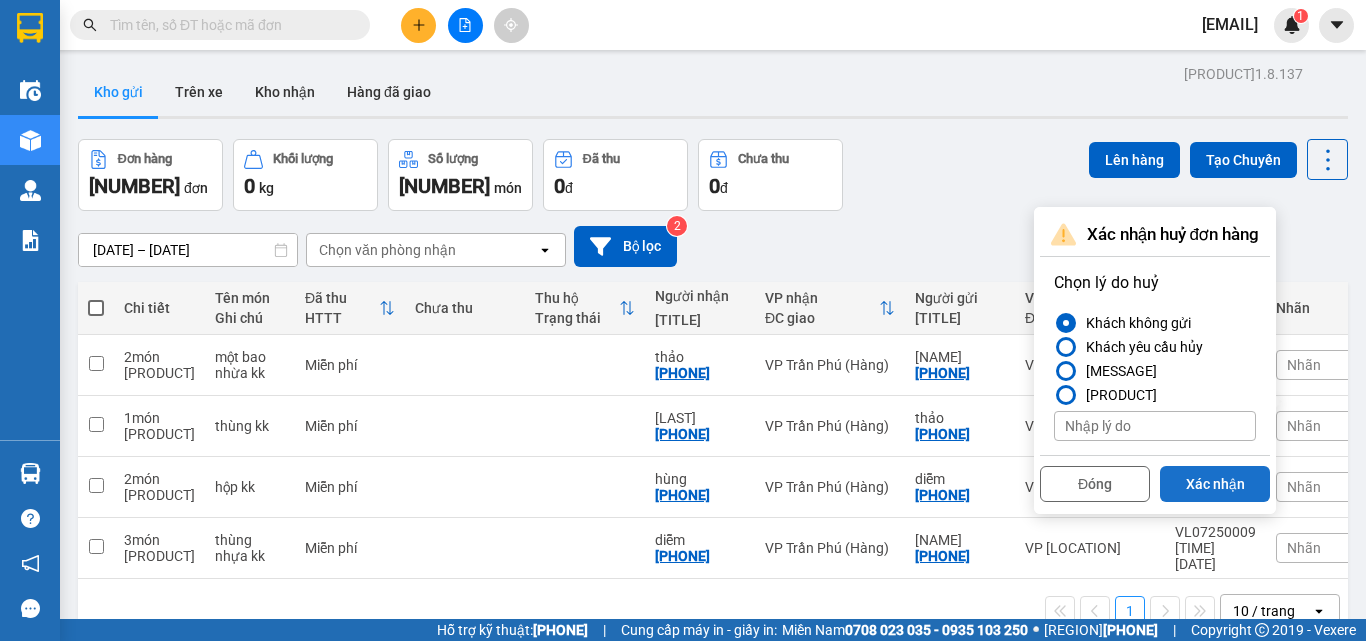 click on "Xác nhận" at bounding box center (1215, 484) 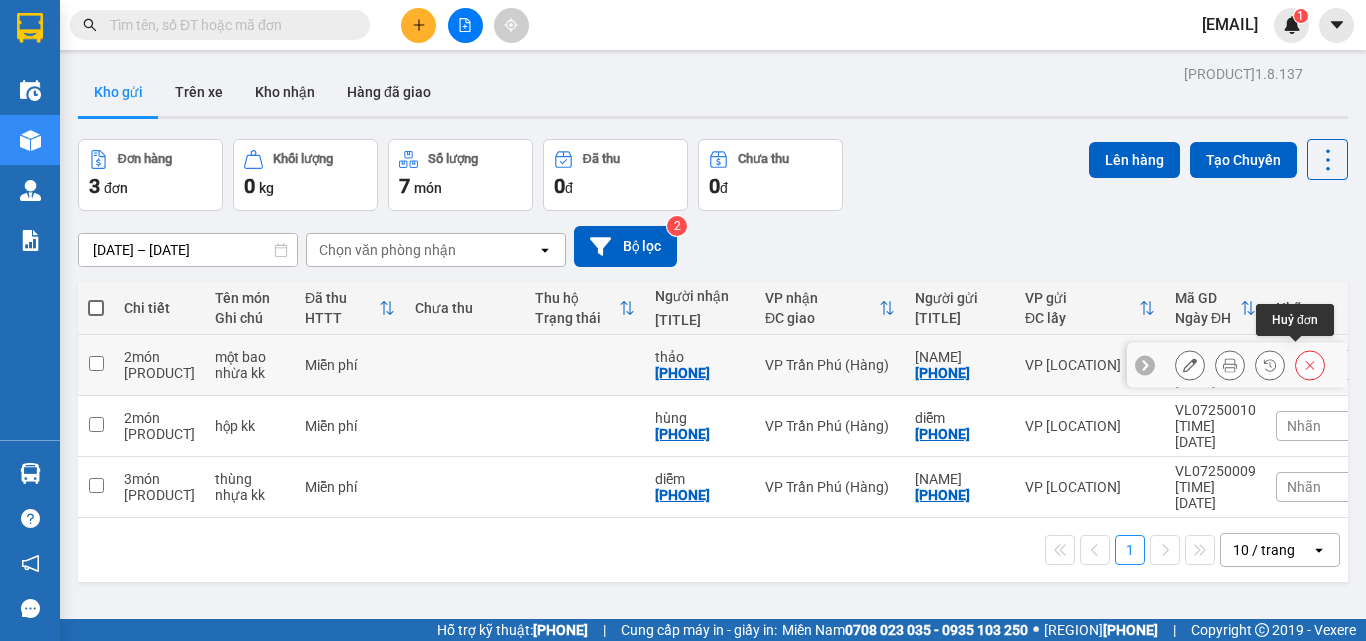 click at bounding box center (1310, 365) 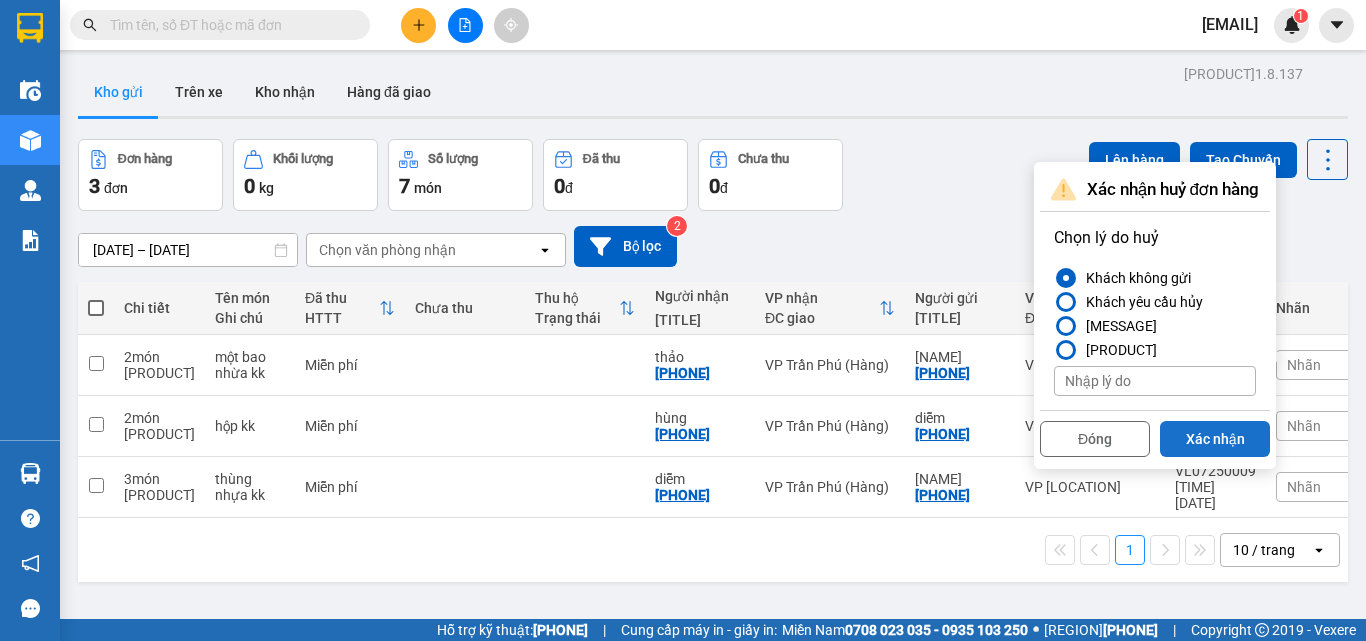 click on "Xác nhận" at bounding box center (1215, 439) 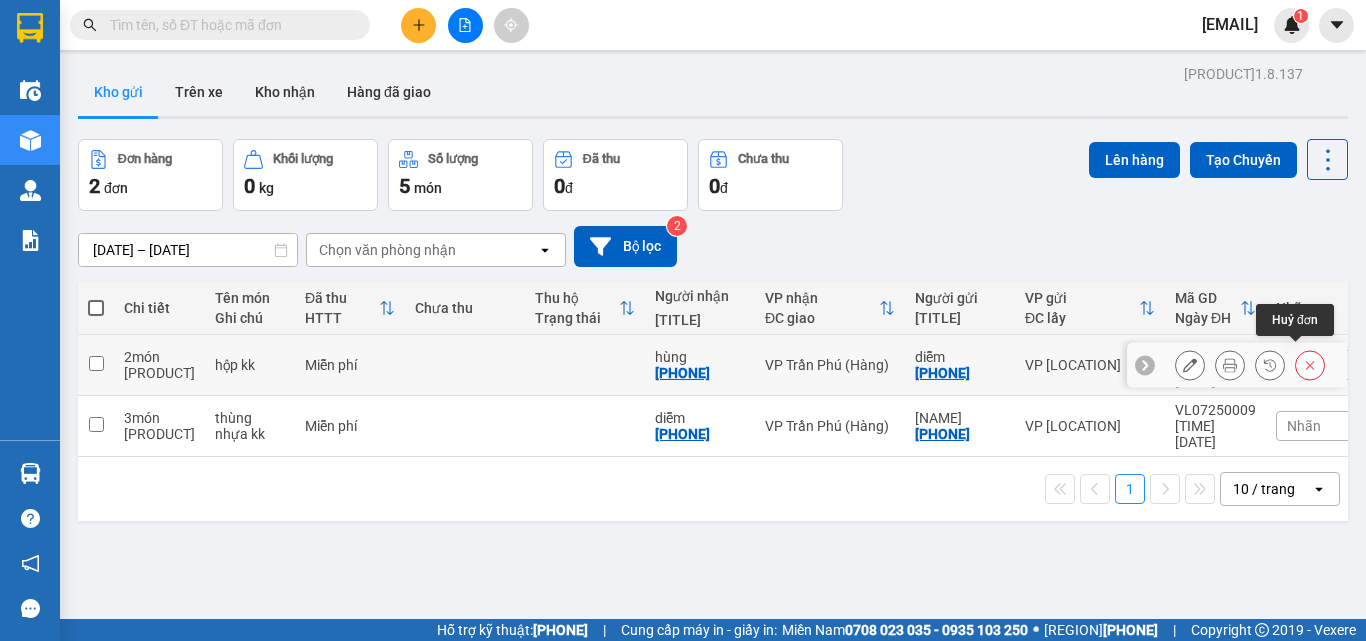 click at bounding box center (1310, 365) 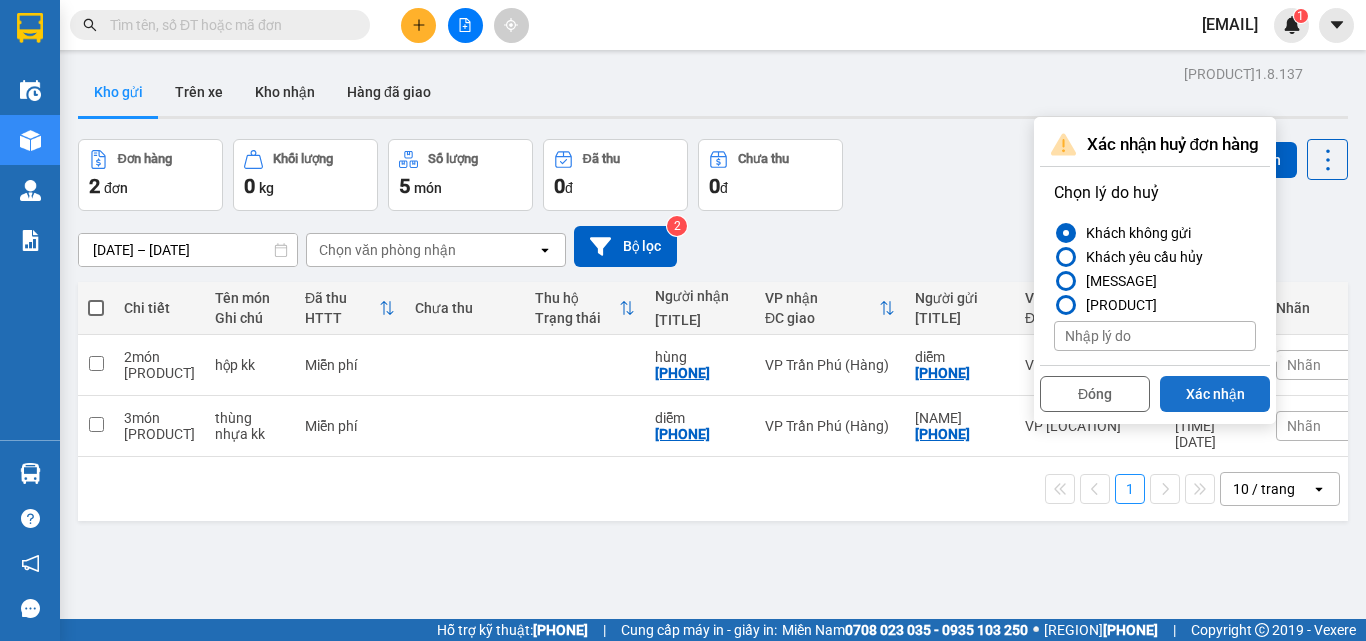 click on "Xác nhận" at bounding box center [1215, 394] 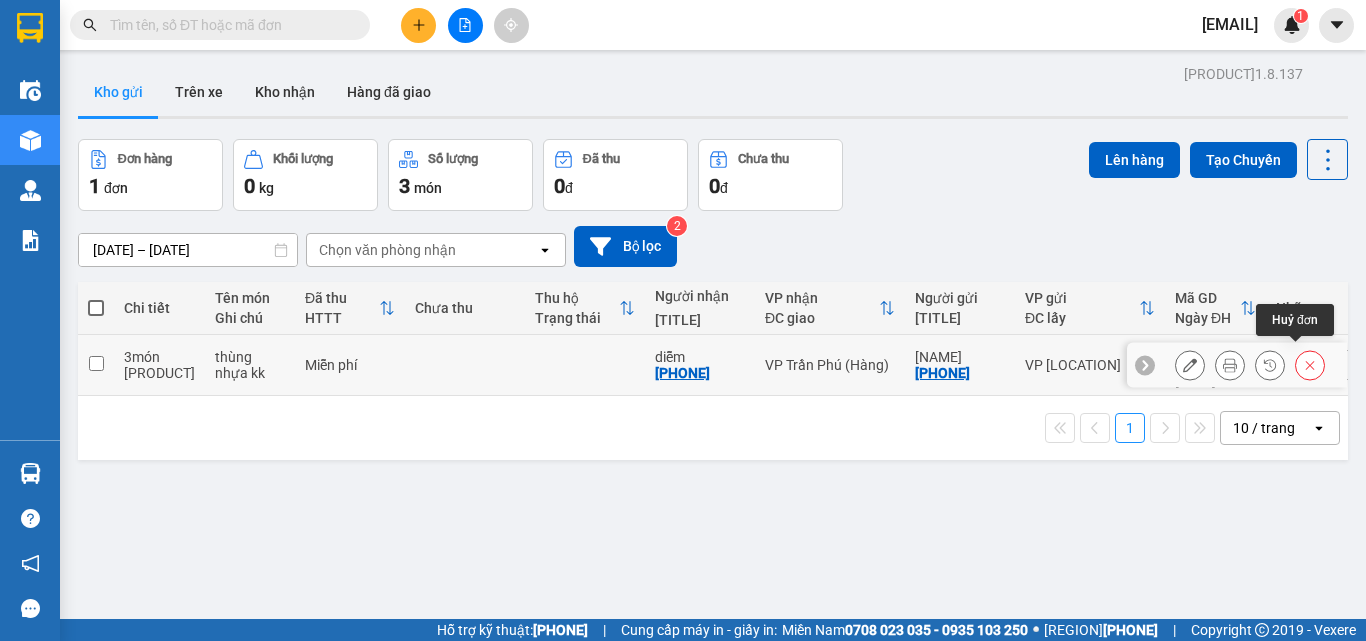 click at bounding box center [1310, 365] 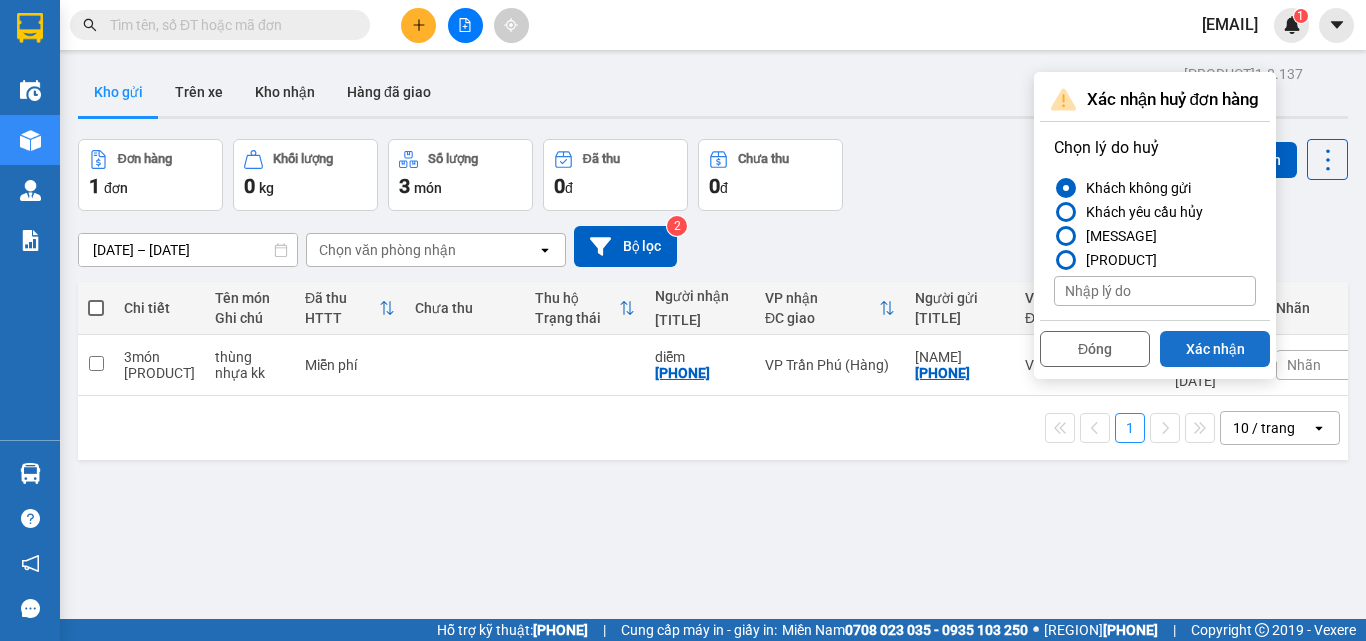 click on "Xác nhận" at bounding box center (1215, 349) 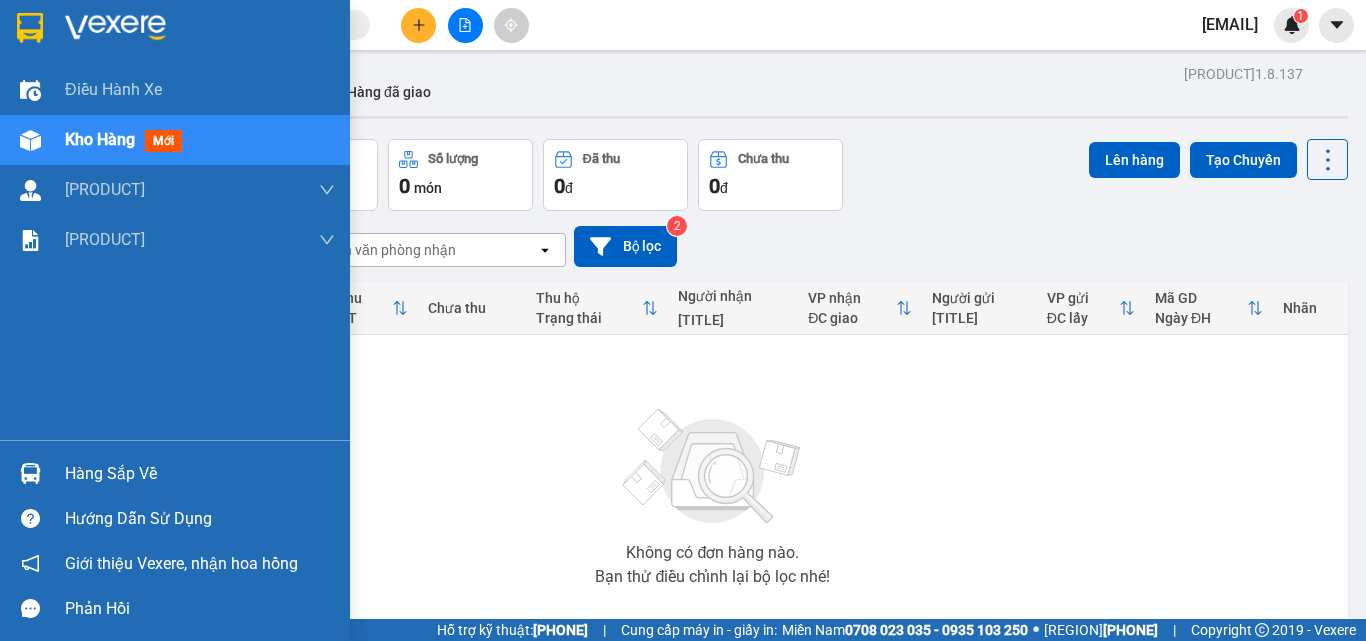 click on "Hàng sắp về" at bounding box center (200, 474) 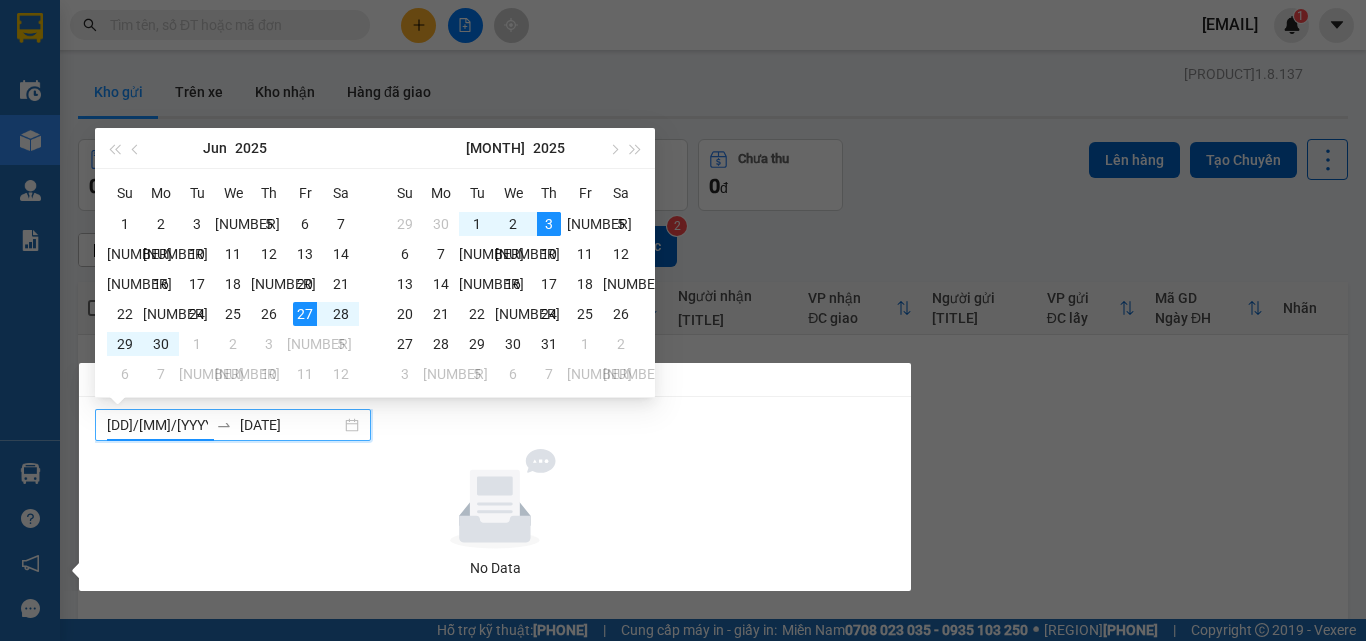 click on "[DD]/[MM]/[YYYY]" at bounding box center (157, 425) 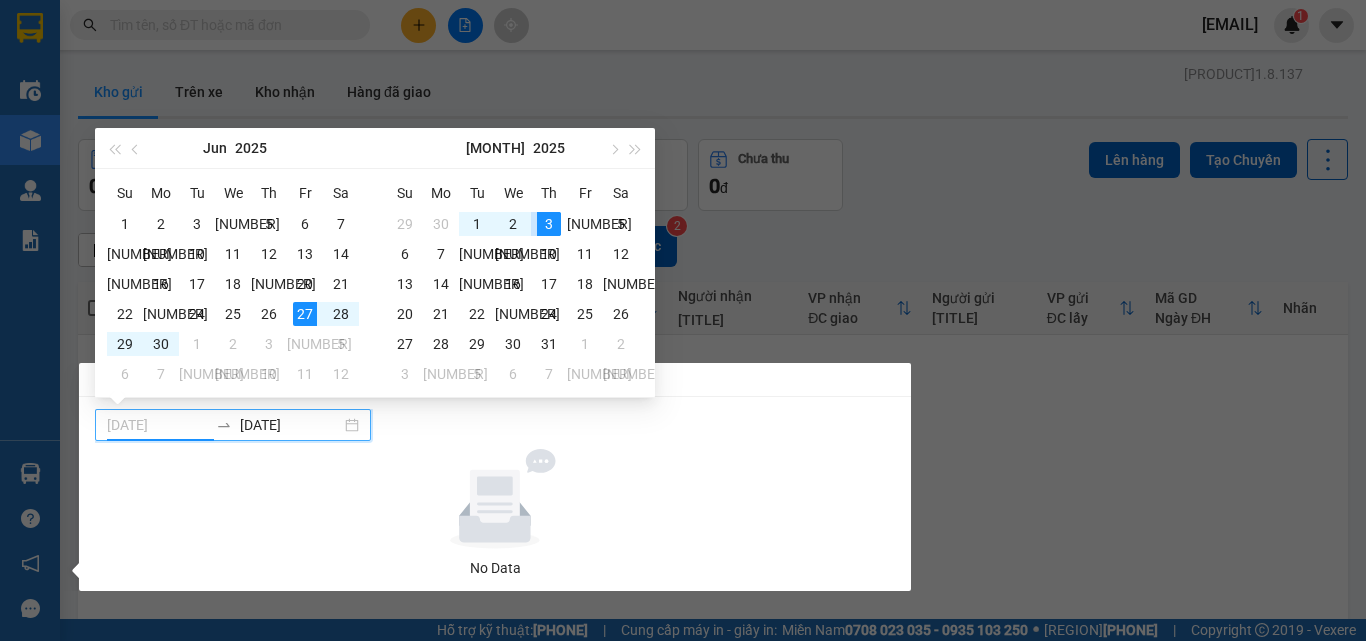 click on "3" at bounding box center [549, 224] 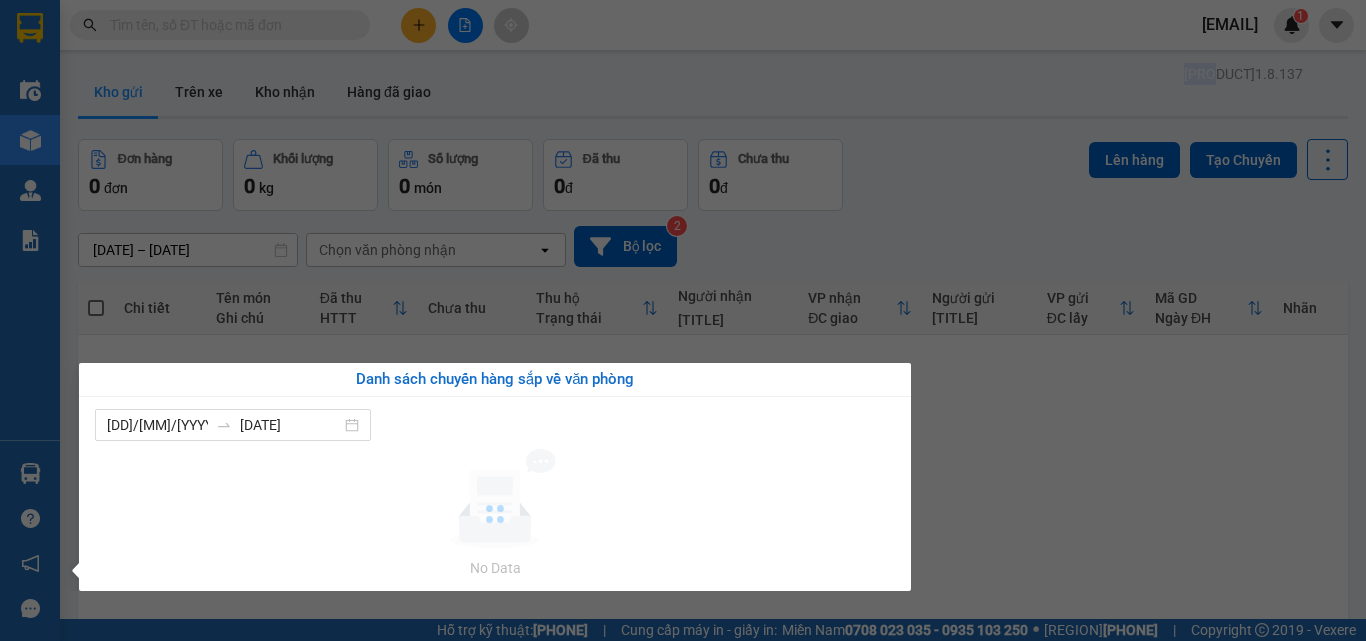 click on "Kết quả tìm kiếm ( 0 )  Bộ lọc  No Data vpvungliem.kimhoang 1     Điều hành xe     Kho hàng mới     Quản Lý Quản lý chuyến Quản lý khách hàng mới     Báo cáo BC giao hàng (nhân viên) BC giao hàng (trưởng trạm) Báo cáo dòng tiền (nhân viên) Báo cáo dòng tiền (trạm) Doanh số tạo đơn theo VP gửi (nhân viên) Doanh số tạo đơn theo VP gửi (trạm) Hàng sắp về Hướng dẫn sử dụng Giới thiệu Vexere, nhận hoa hồng Phản hồi Phần mềm hỗ trợ bạn tốt chứ? ver  1.8.137 Kho gửi Trên xe Kho nhận Hàng đã giao Đơn hàng 0 đơn Khối lượng 0 kg Số lượng 0 món Đã thu 0  đ Chưa thu 0  đ Lên hàng Tạo [DATE] – [DATE] Press the down arrow key to interact with the calendar and select a date. Press the escape button to close the calendar. Selected date range is from [DATE] to [DATE]. Chọn văn phòng nhận open Bộ lọc 2 Chi tiết Tên món Ghi chú Đã thu |" at bounding box center [683, 320] 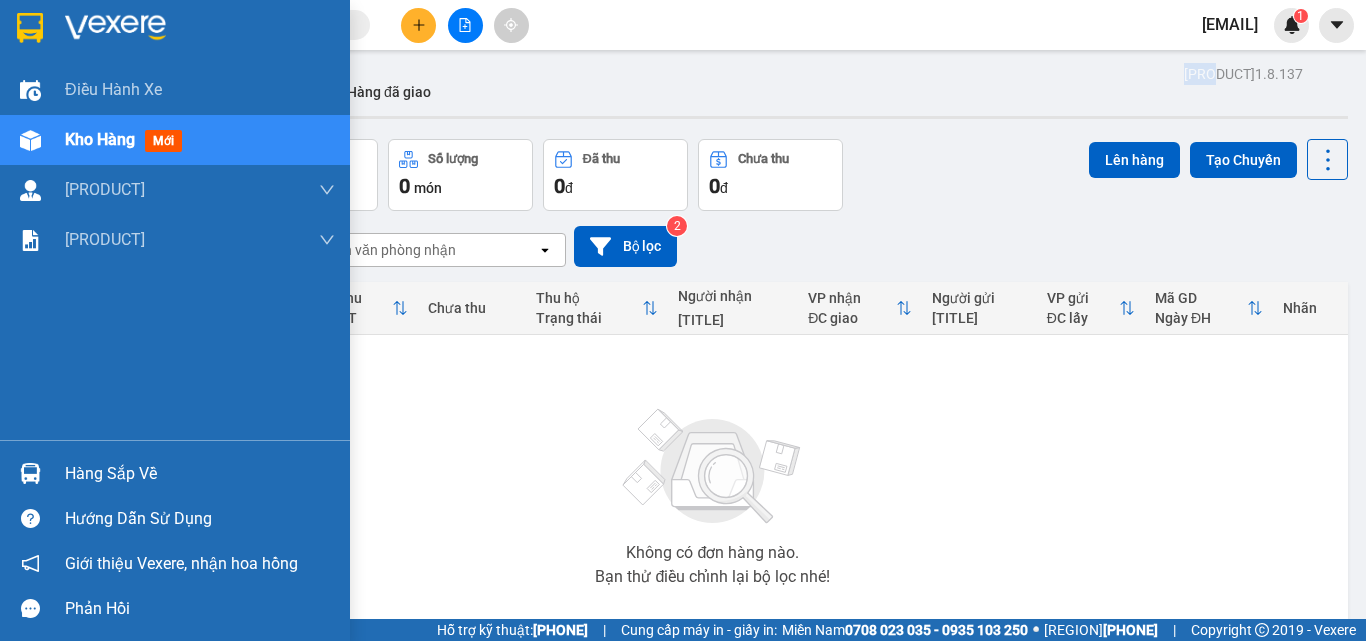 click at bounding box center (30, 473) 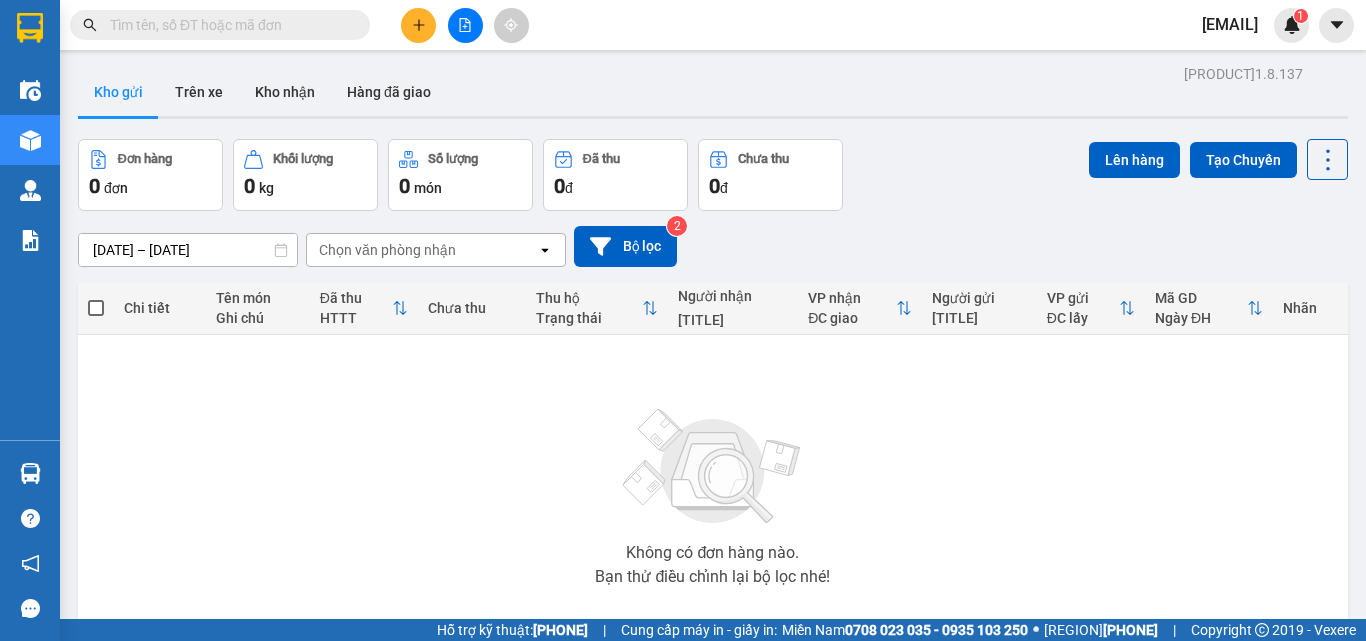 click on "Kết quả tìm kiếm ( 0 )  Bộ lọc  No Data vpvungliem.kimhoang 1     Điều hành xe     Kho hàng mới     Quản Lý Quản lý chuyến Quản lý khách hàng mới     Báo cáo BC giao hàng (nhân viên) BC giao hàng (trưởng trạm) Báo cáo dòng tiền (nhân viên) Báo cáo dòng tiền (trạm) Doanh số tạo đơn theo VP gửi (nhân viên) Doanh số tạo đơn theo VP gửi (trạm) Hàng sắp về Hướng dẫn sử dụng Giới thiệu Vexere, nhận hoa hồng Phản hồi Phần mềm hỗ trợ bạn tốt chứ? ver  1.8.137 Kho gửi Trên xe Kho nhận Hàng đã giao Đơn hàng 0 đơn Khối lượng 0 kg Số lượng 0 món Đã thu 0  đ Chưa thu 0  đ Lên hàng Tạo [DATE] – [DATE] Press the down arrow key to interact with the calendar and select a date. Press the escape button to close the calendar. Selected date range is from [DATE] to [DATE]. Chọn văn phòng nhận open Bộ lọc 2 Chi tiết Tên món Ghi chú Đã thu |" at bounding box center [683, 320] 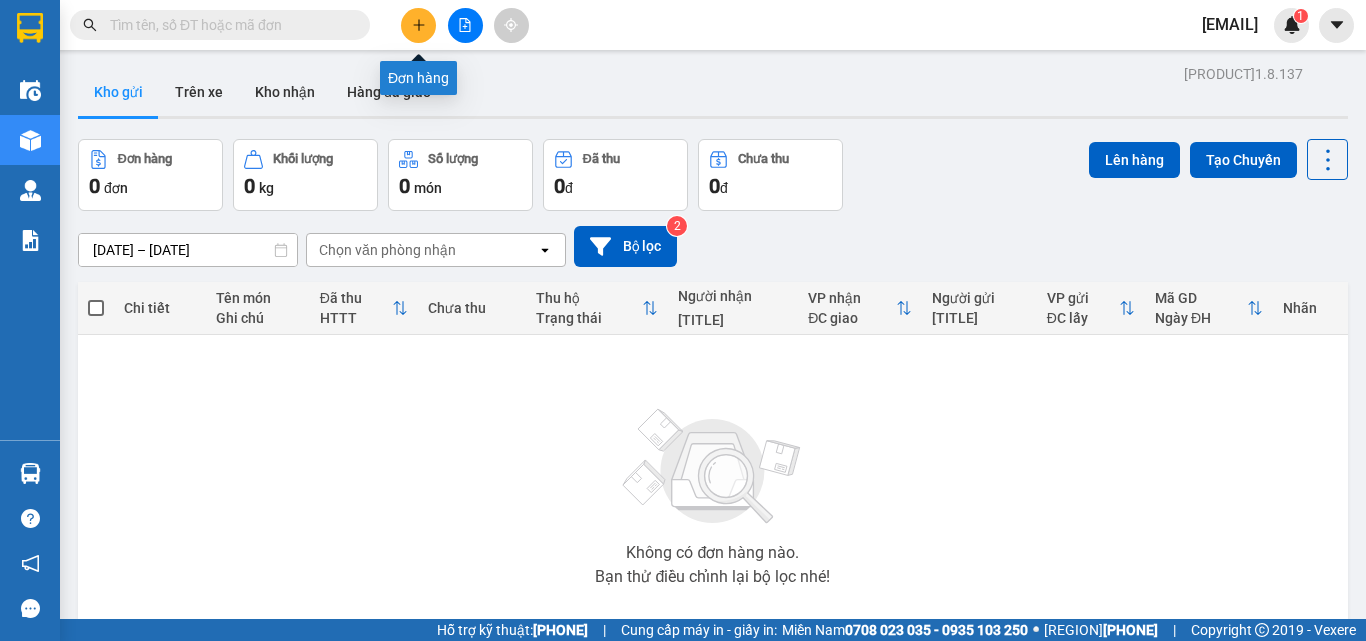 click at bounding box center [419, 25] 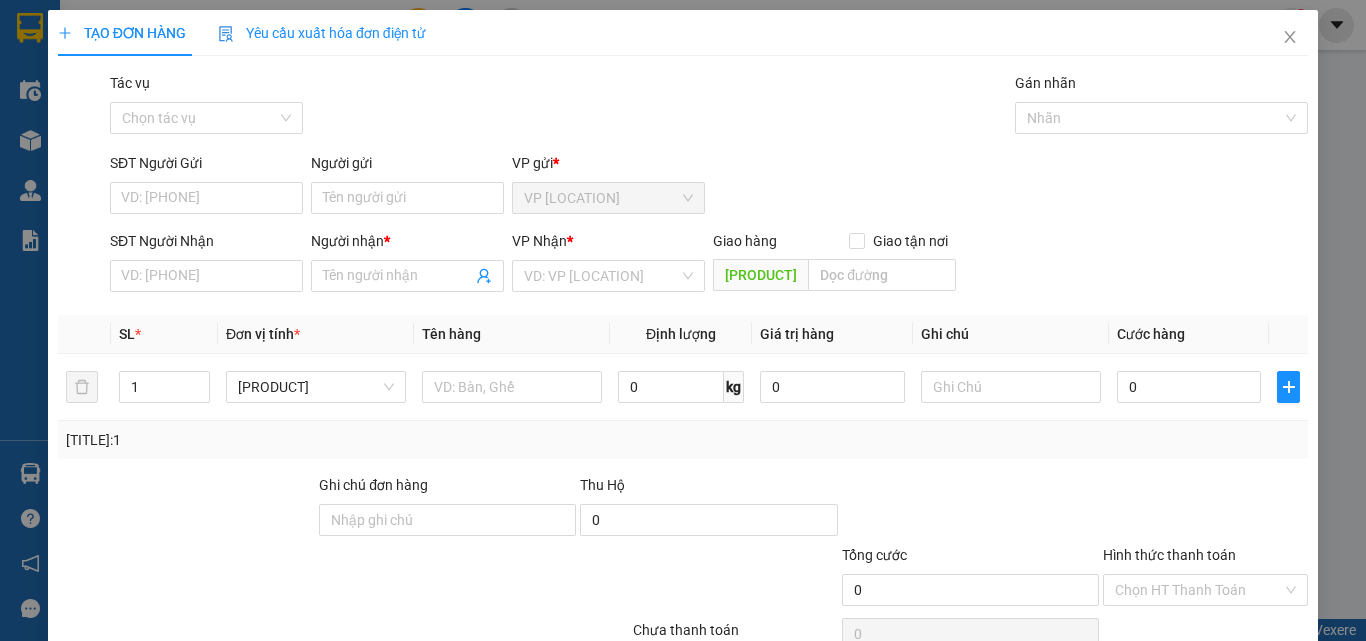 click on "Người gửi" at bounding box center (407, 198) 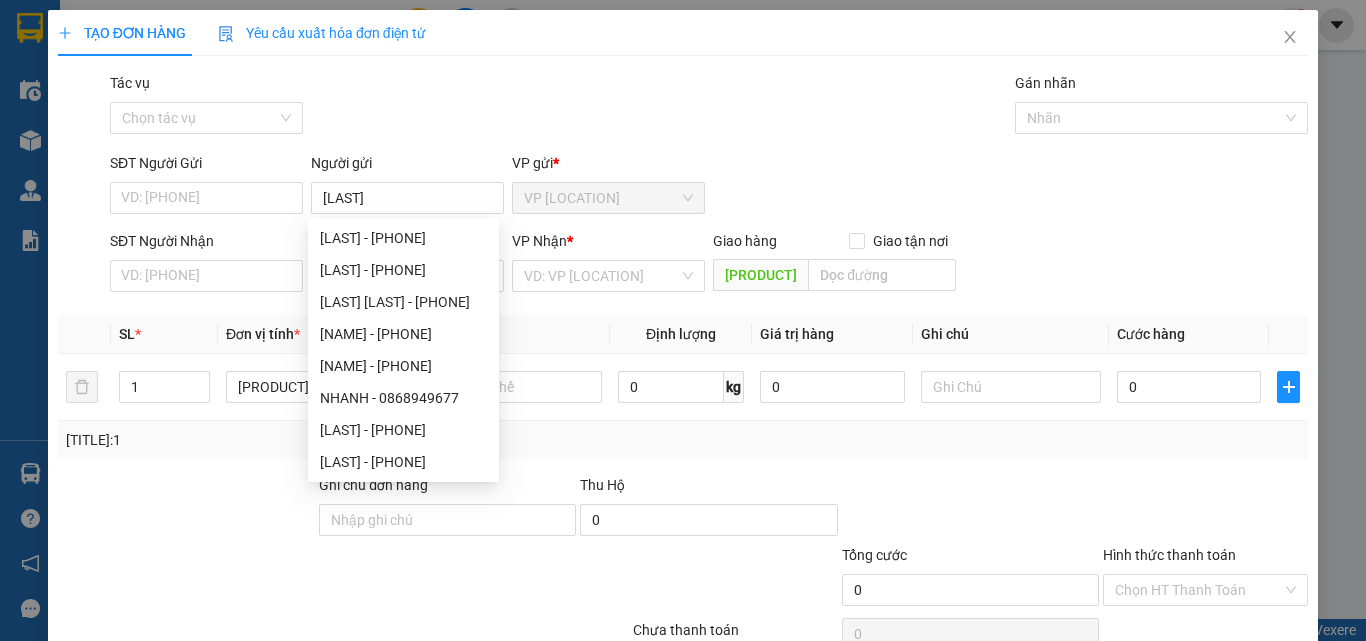 type on "[LAST]" 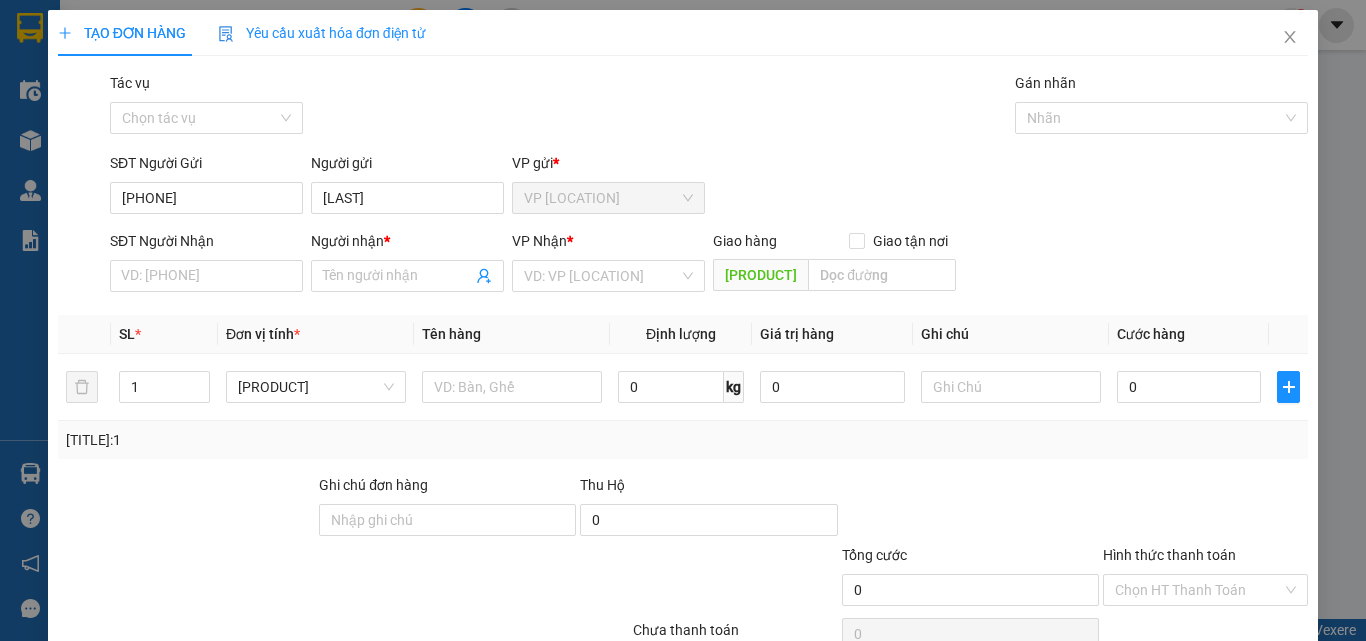 type on "[PHONE]" 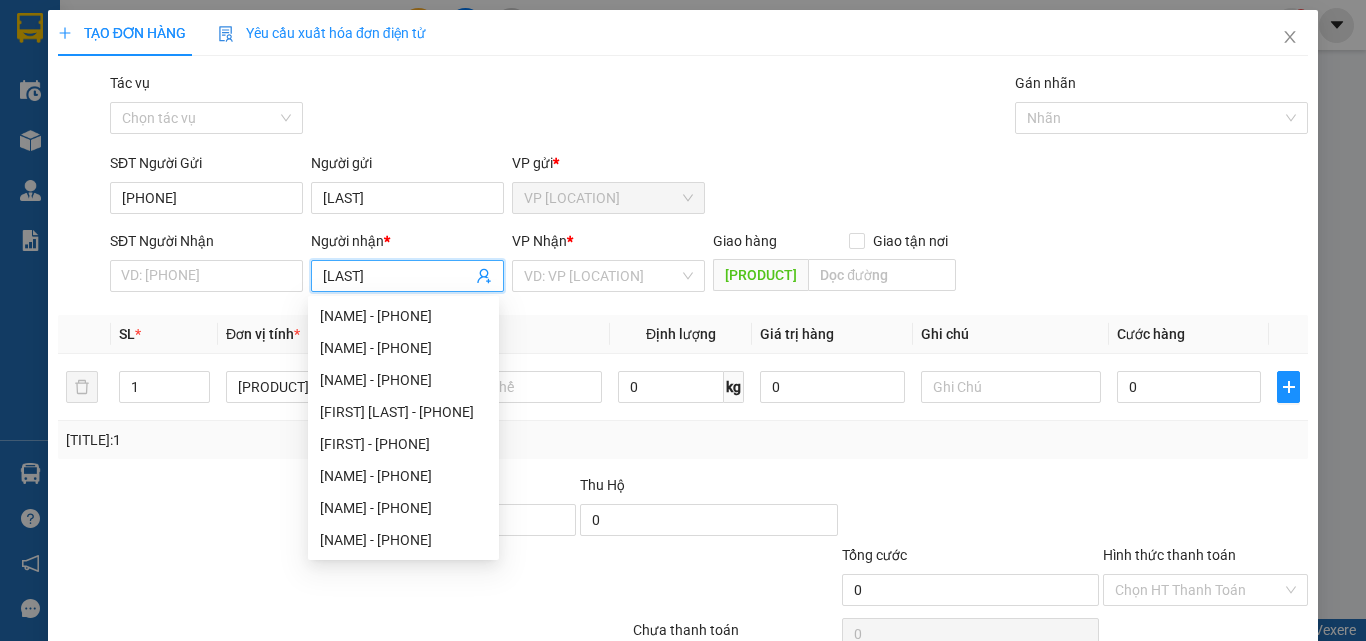 type on "[LAST]" 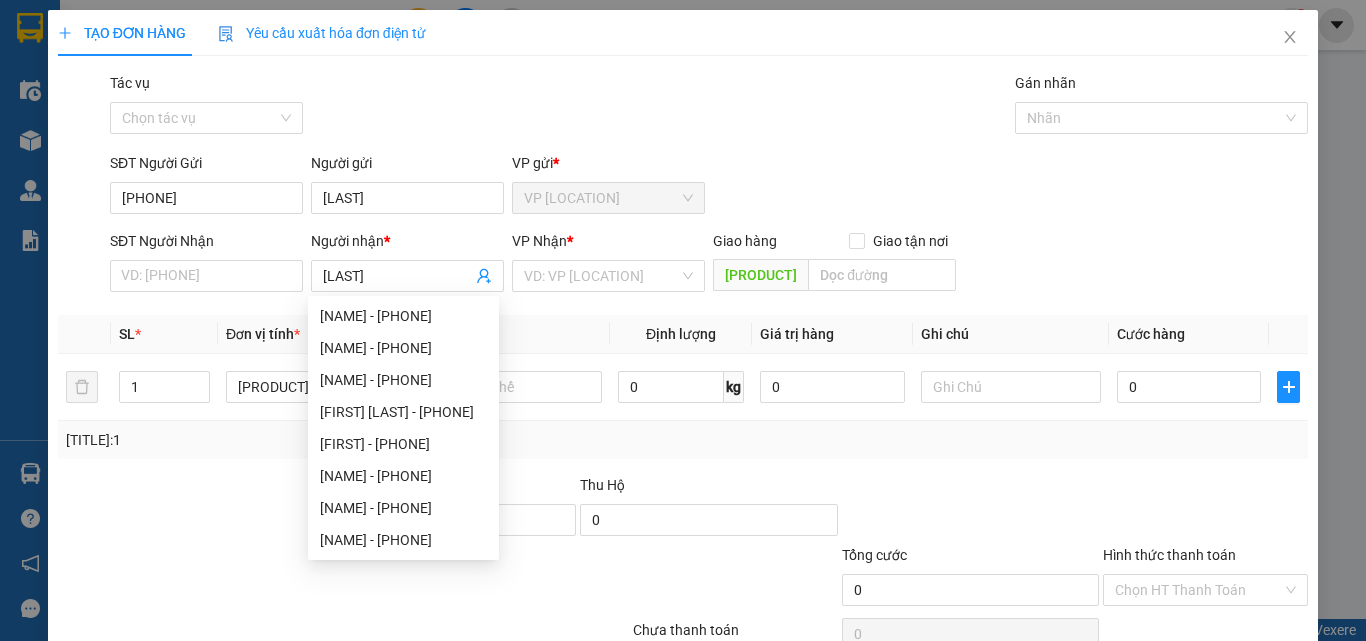 click on "SĐT Người Nhận" at bounding box center (206, 276) 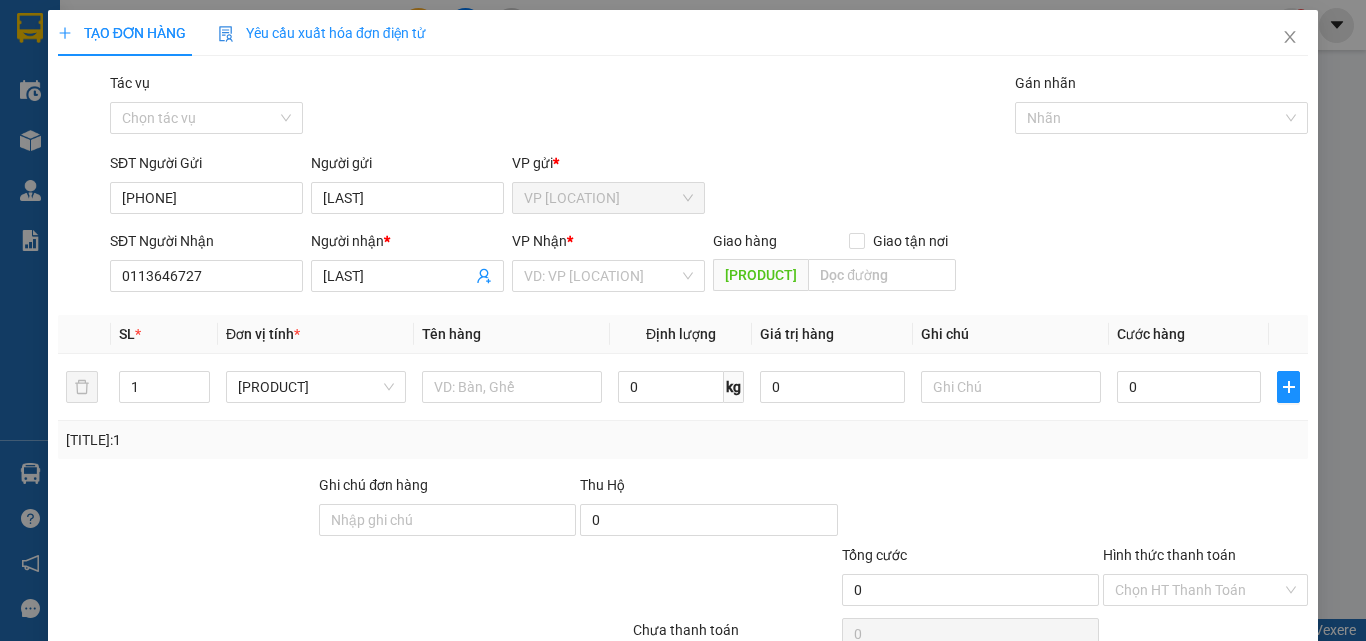 type on "0113646727" 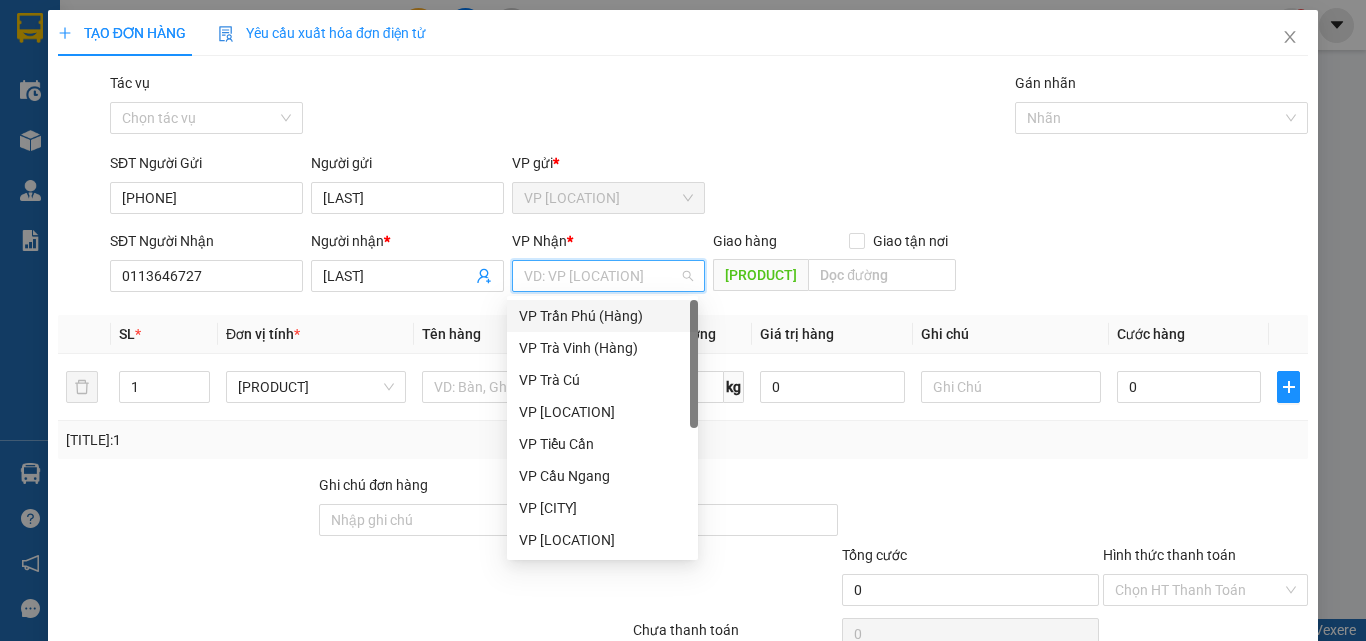 click at bounding box center (601, 276) 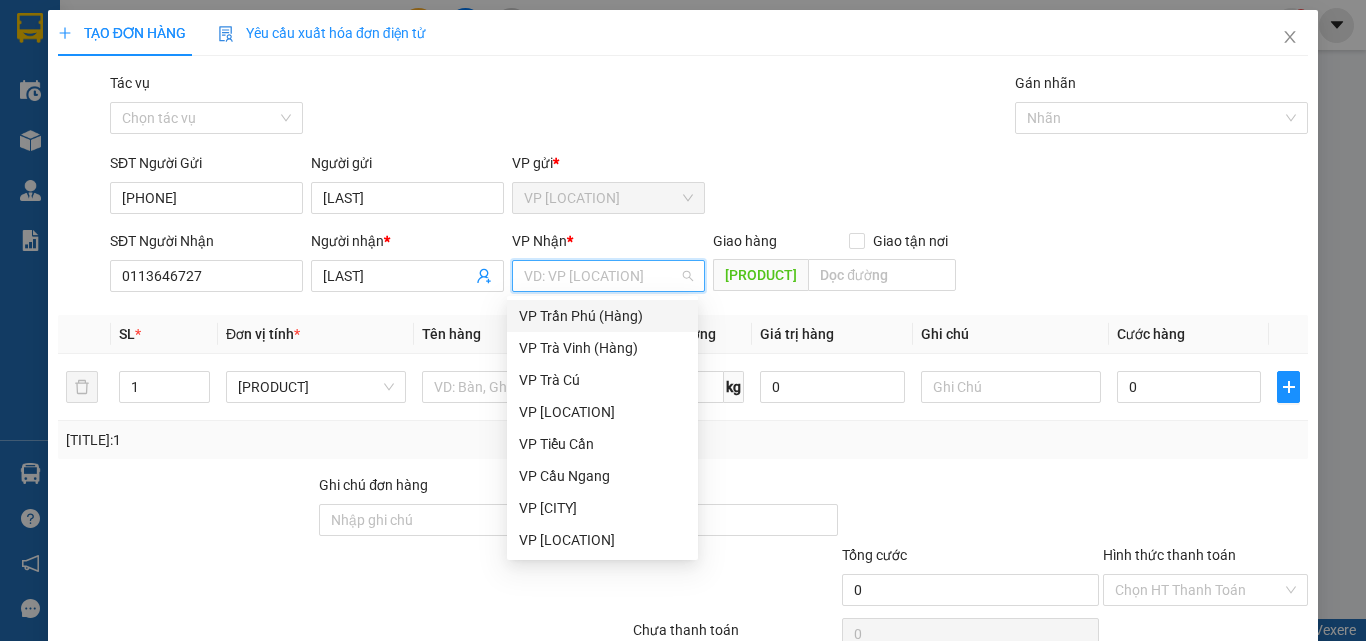 click on "VP Trần Phú (Hàng)" at bounding box center [602, 316] 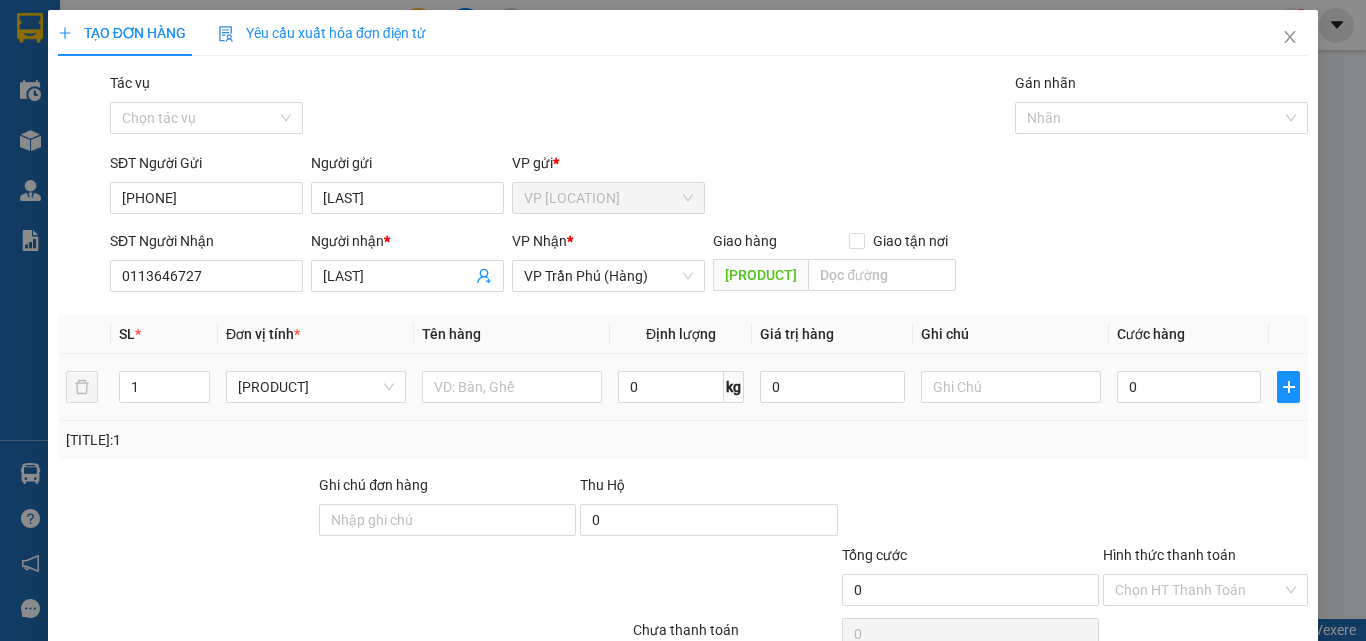 click at bounding box center [512, 387] 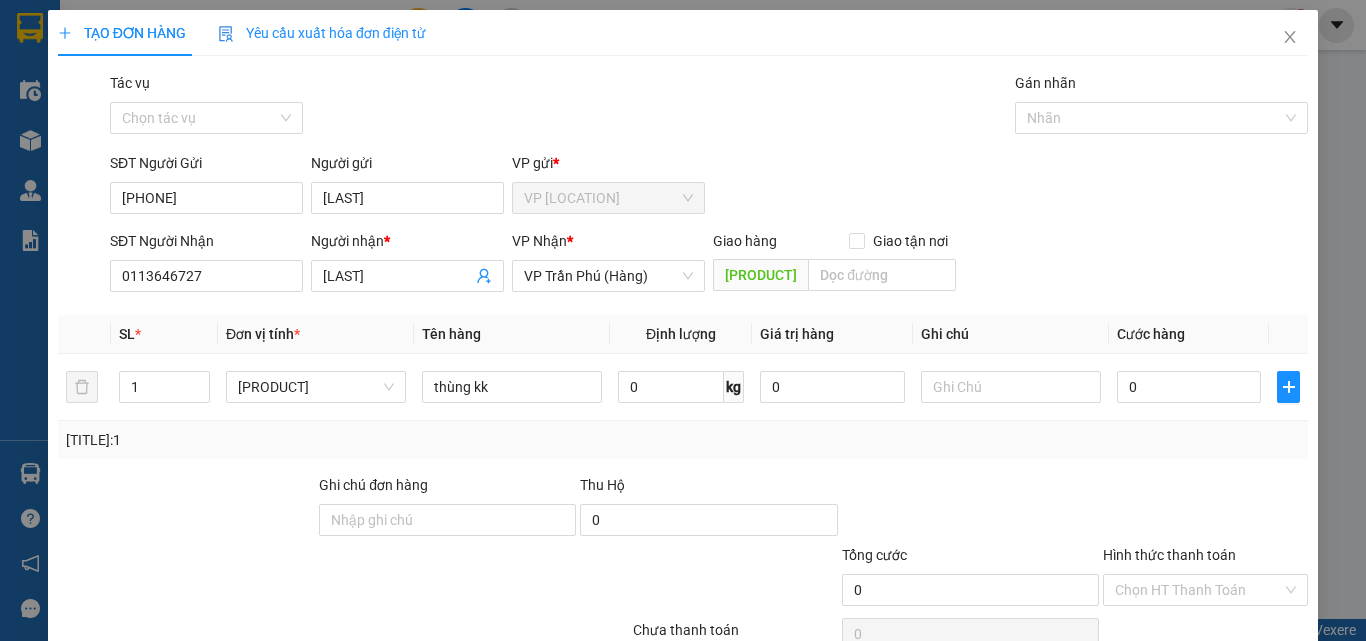 type on "thùng kk" 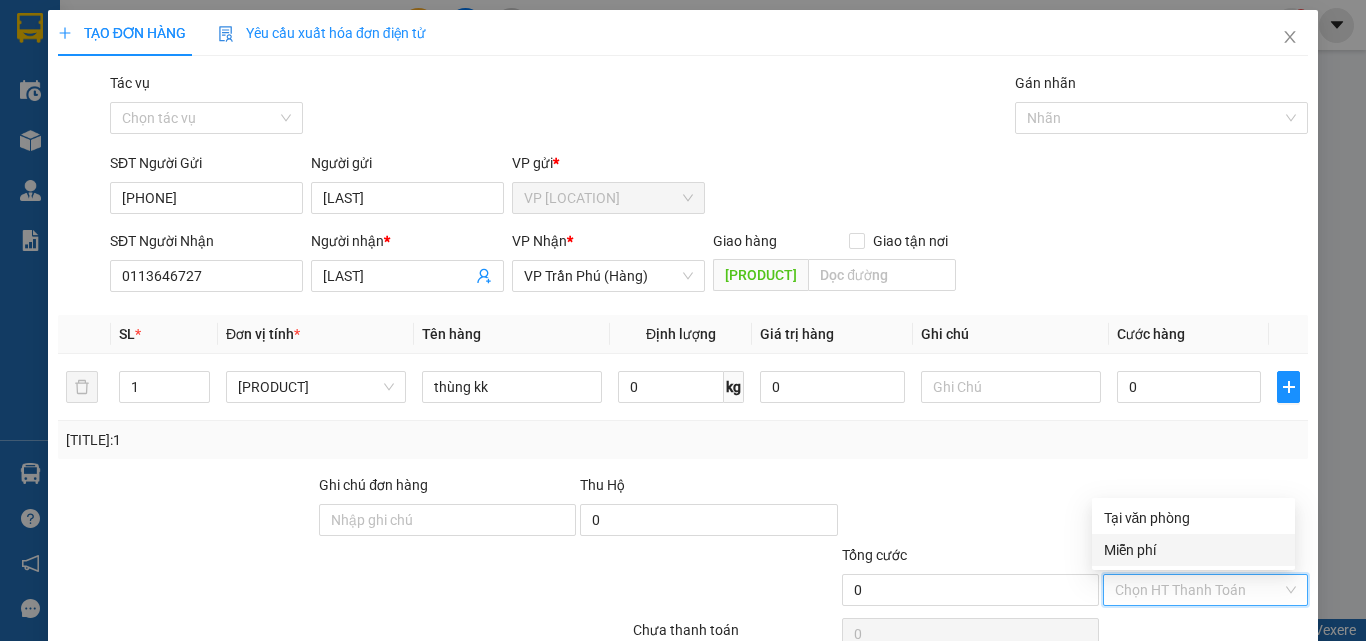 click on "Miễn phí" at bounding box center [1193, 550] 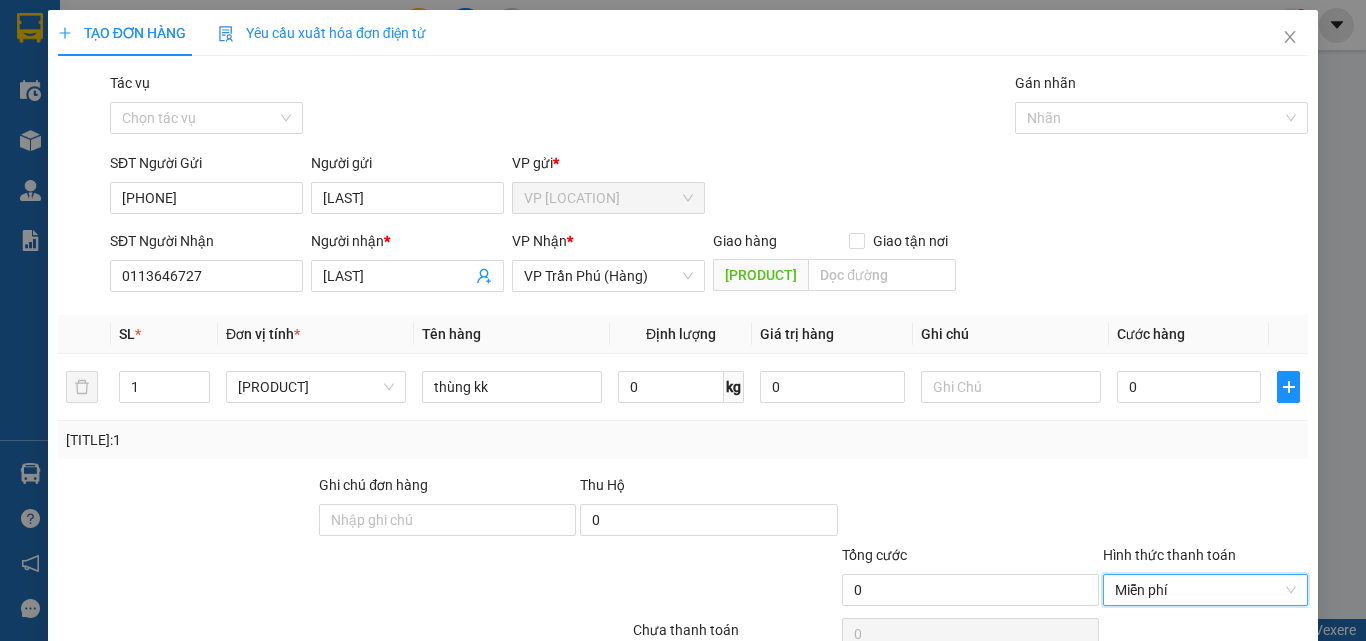 scroll, scrollTop: 99, scrollLeft: 0, axis: vertical 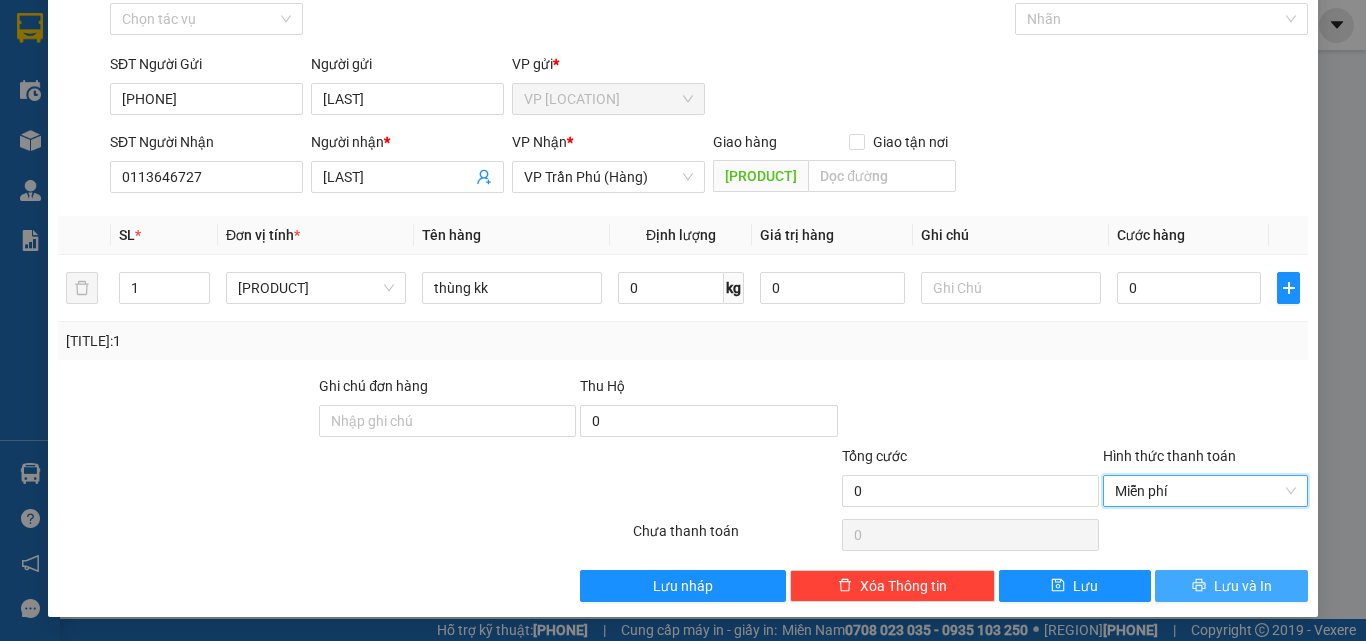 click on "Lưu và In" at bounding box center (1243, 586) 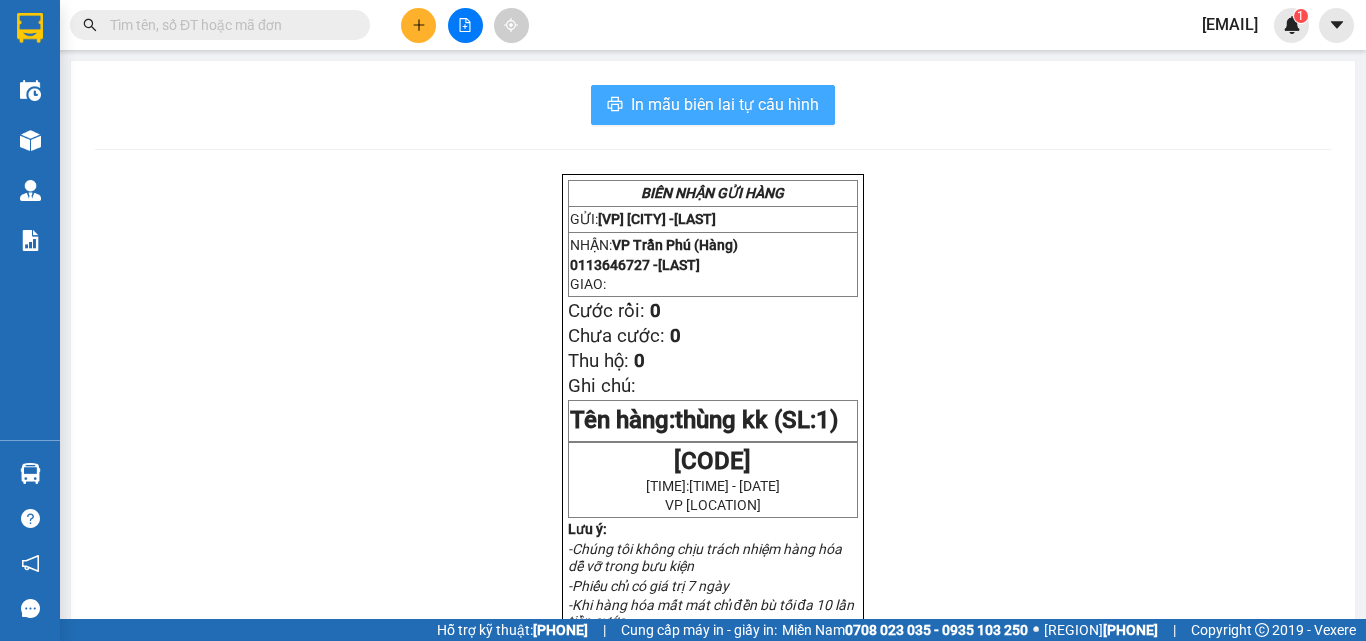 click on "In mẫu biên lai tự cấu hình" at bounding box center [725, 104] 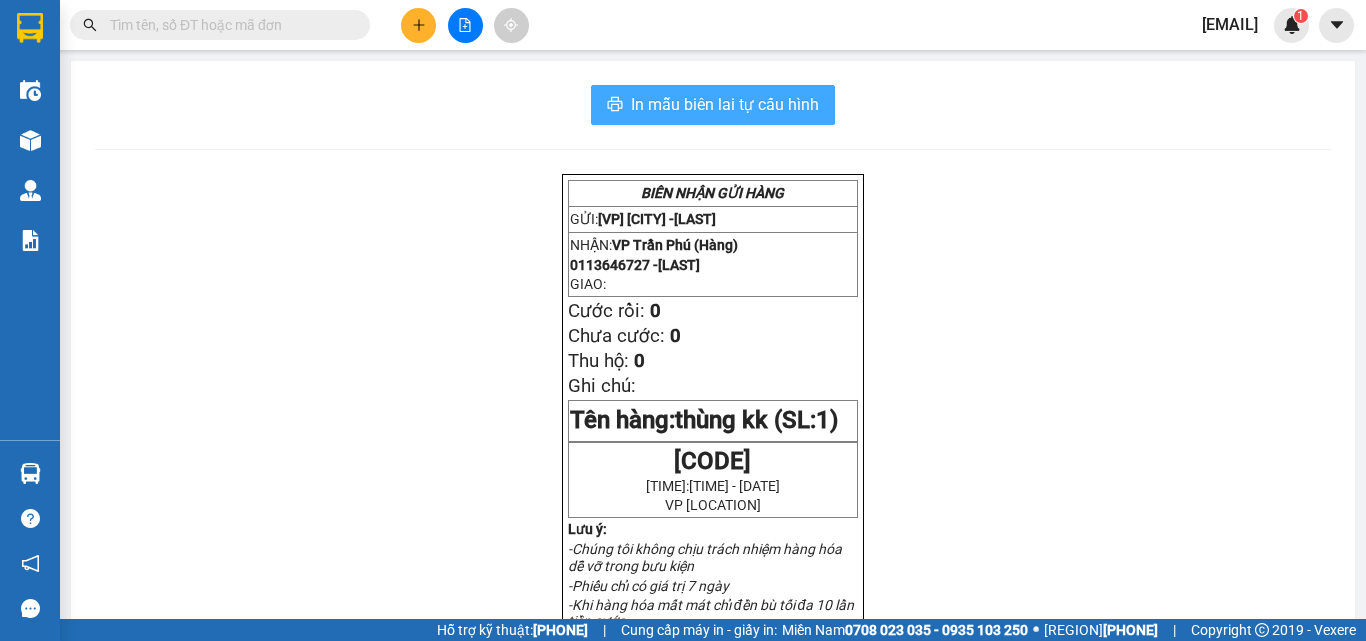 scroll, scrollTop: 0, scrollLeft: 0, axis: both 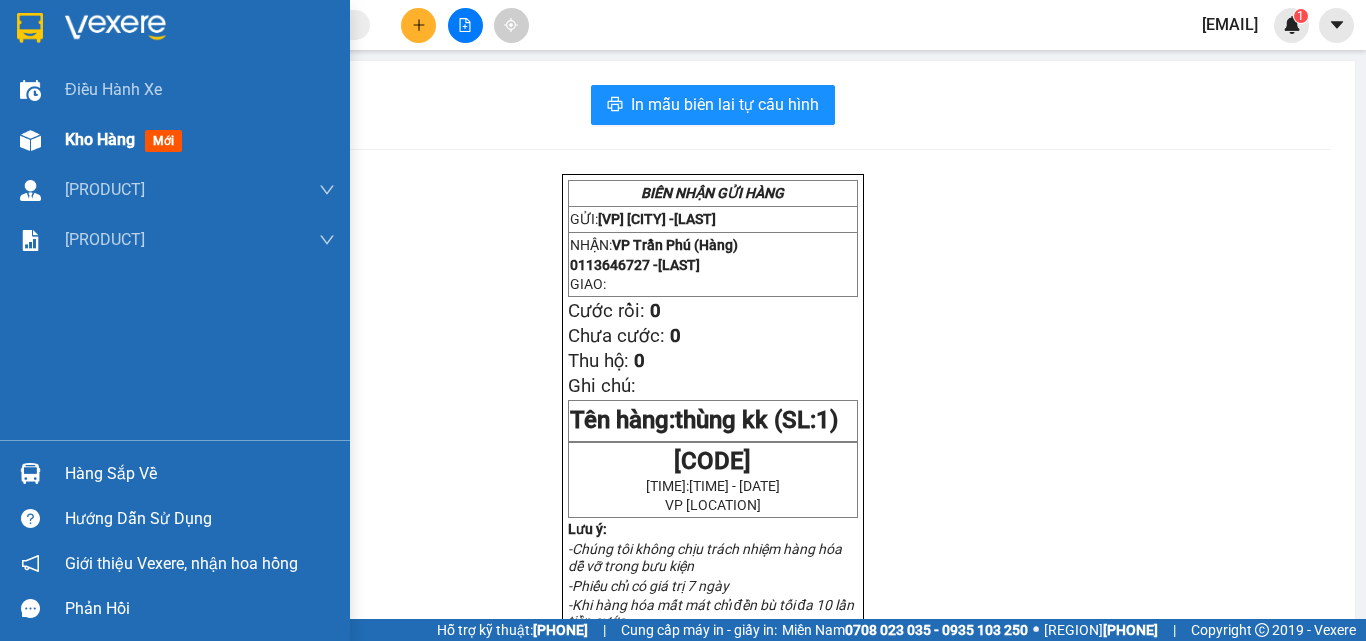 click on "Kho hàng" at bounding box center [100, 139] 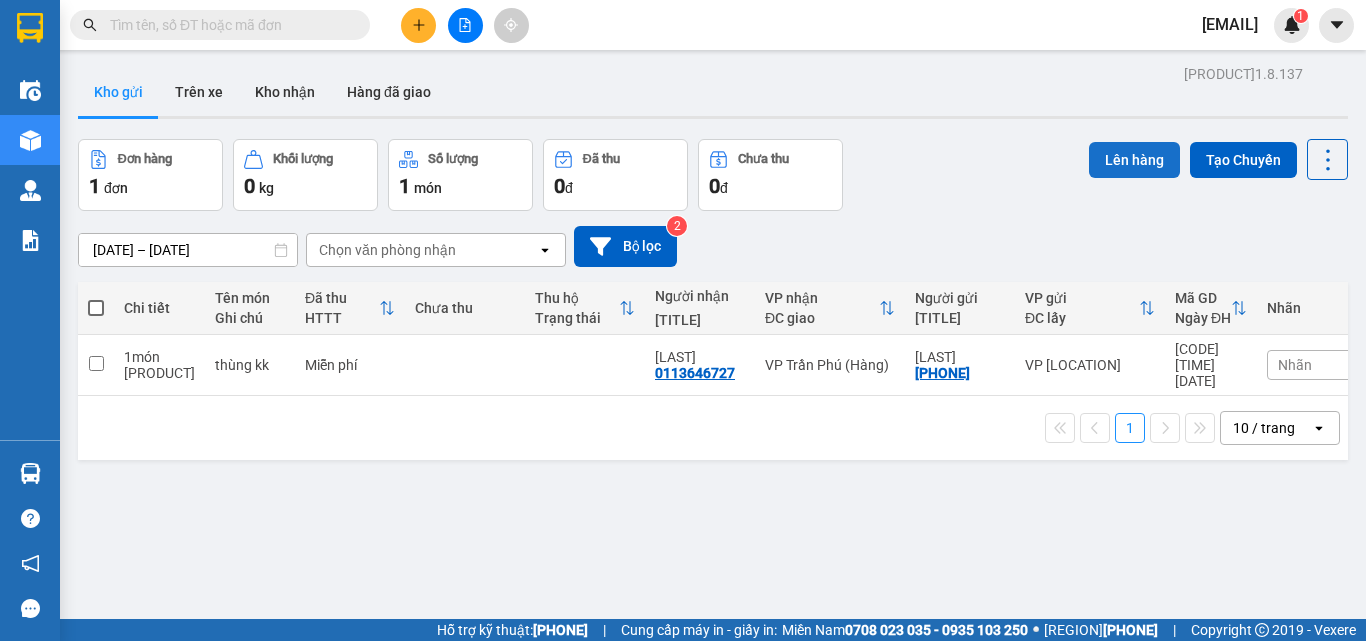 click on "Lên hàng" at bounding box center (1134, 160) 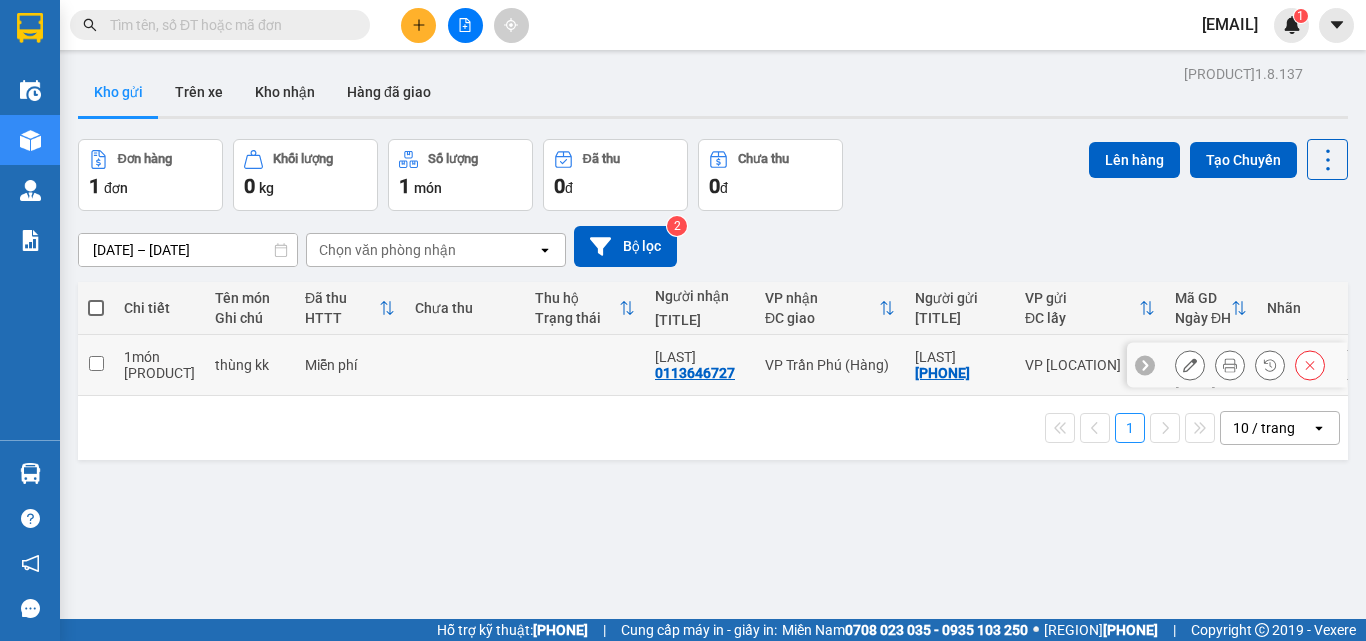 click at bounding box center (96, 365) 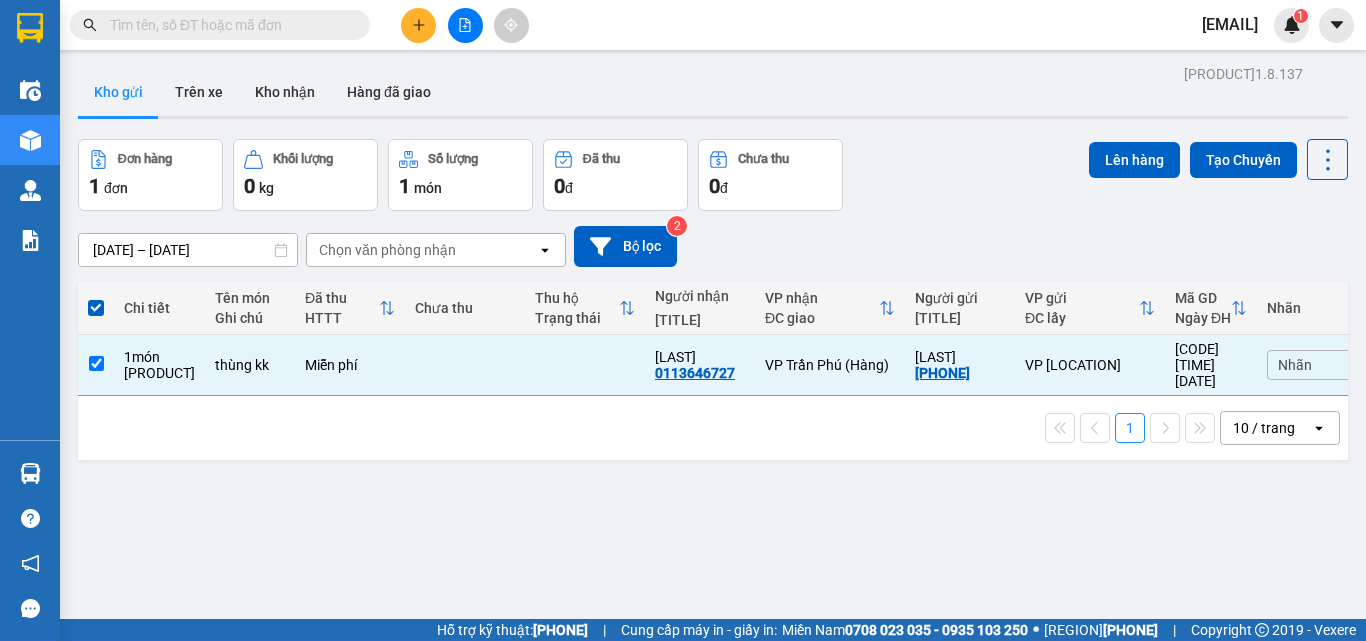click on "Kho gửi" at bounding box center [118, 92] 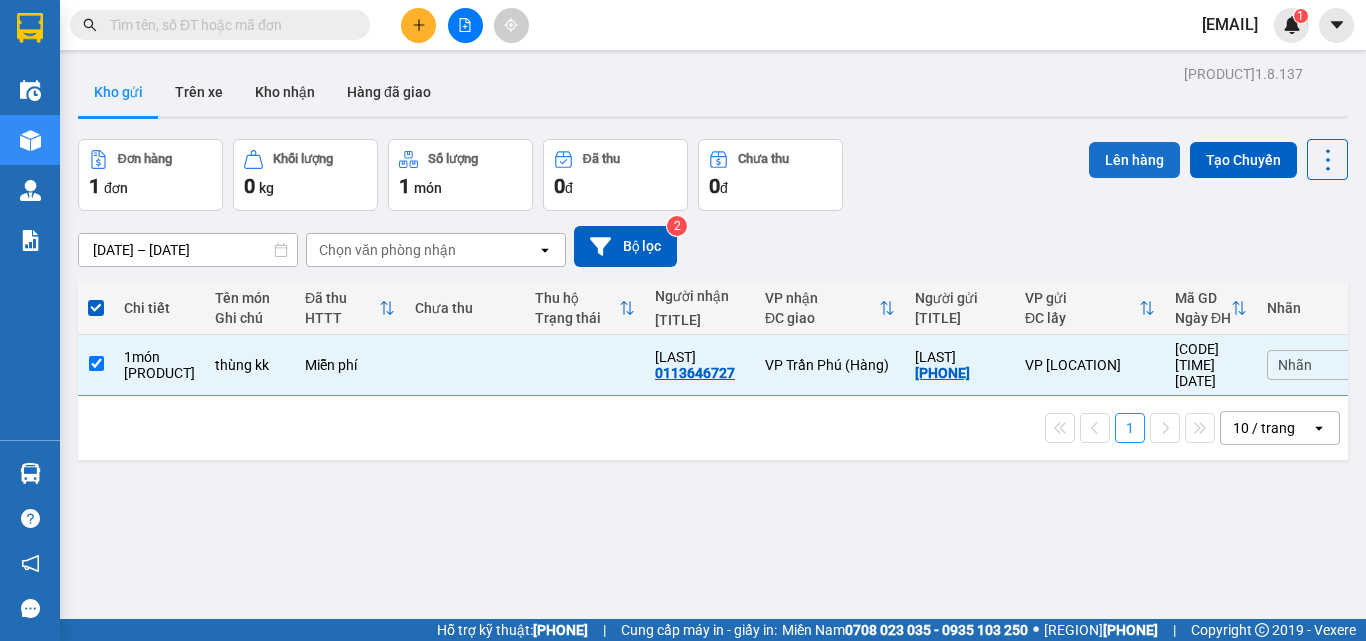 click on "Lên hàng" at bounding box center (1134, 160) 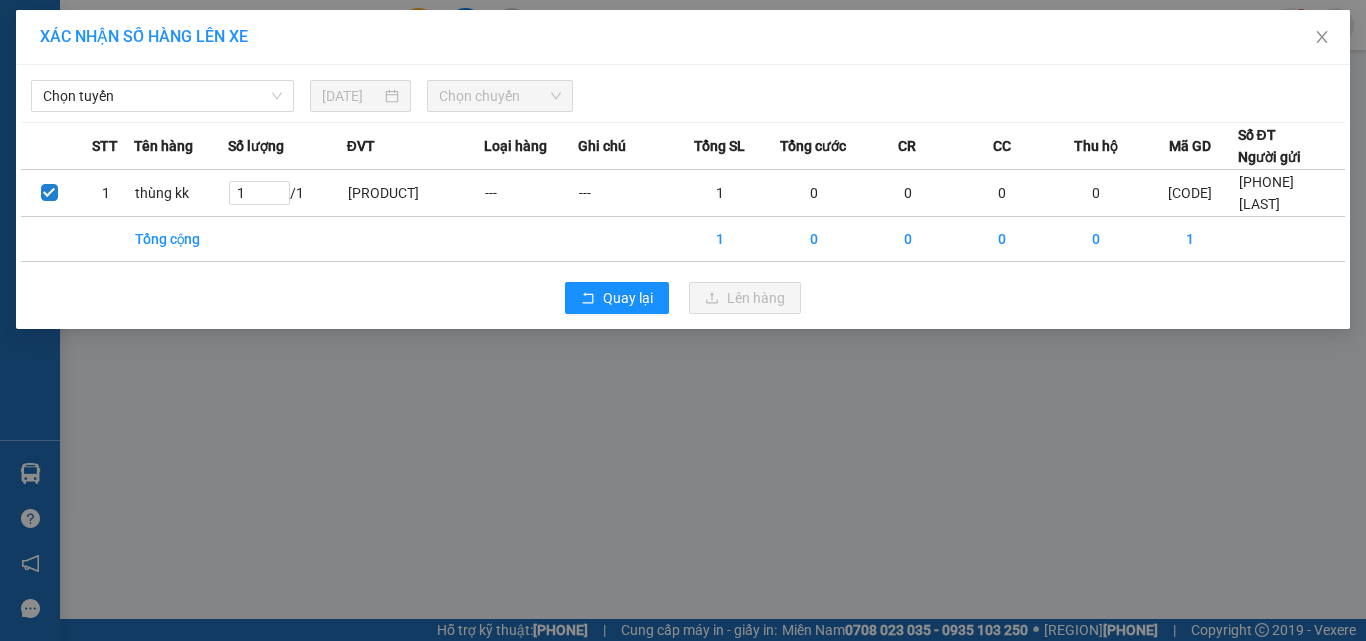 click on "Chọn tuyến" at bounding box center [162, 96] 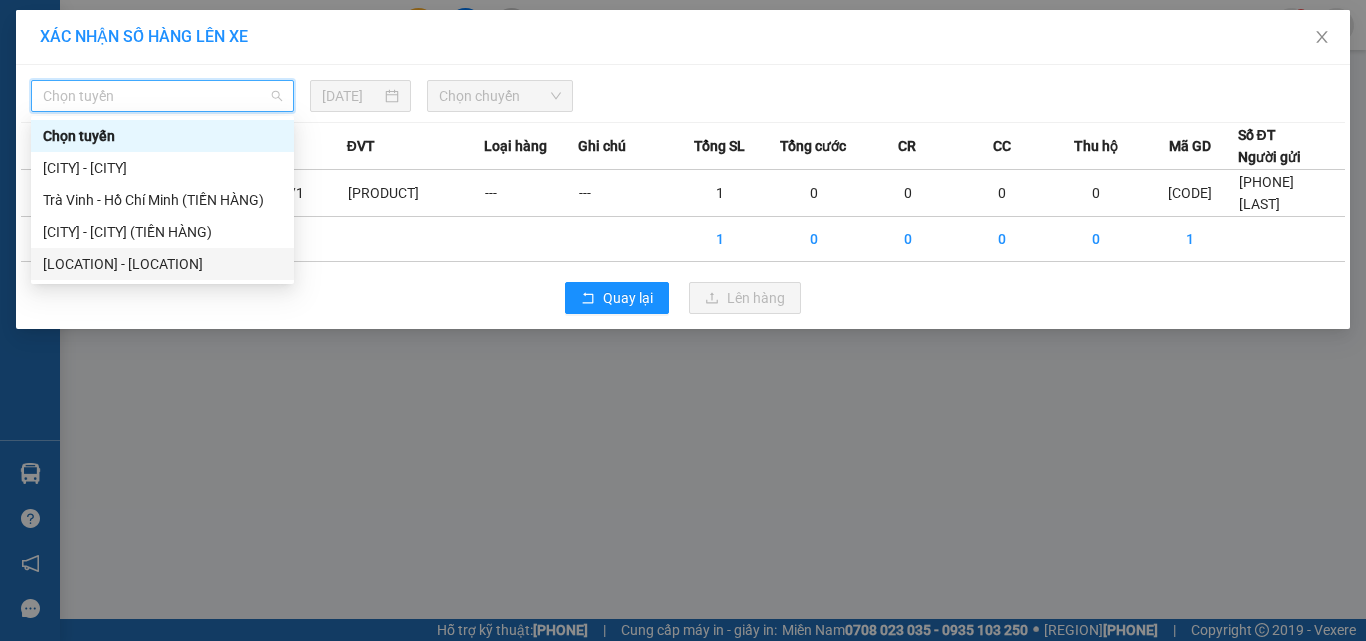click on "[LOCATION] - [LOCATION]" at bounding box center (162, 264) 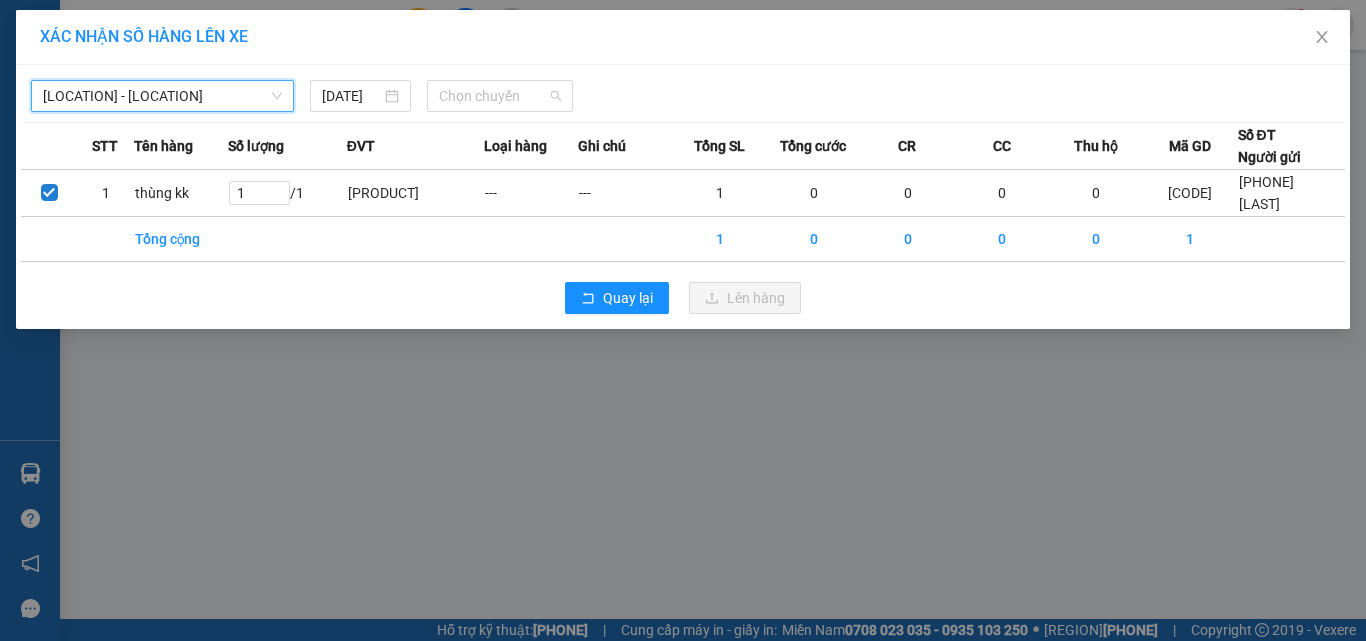 click on "Chọn chuyến" at bounding box center [500, 96] 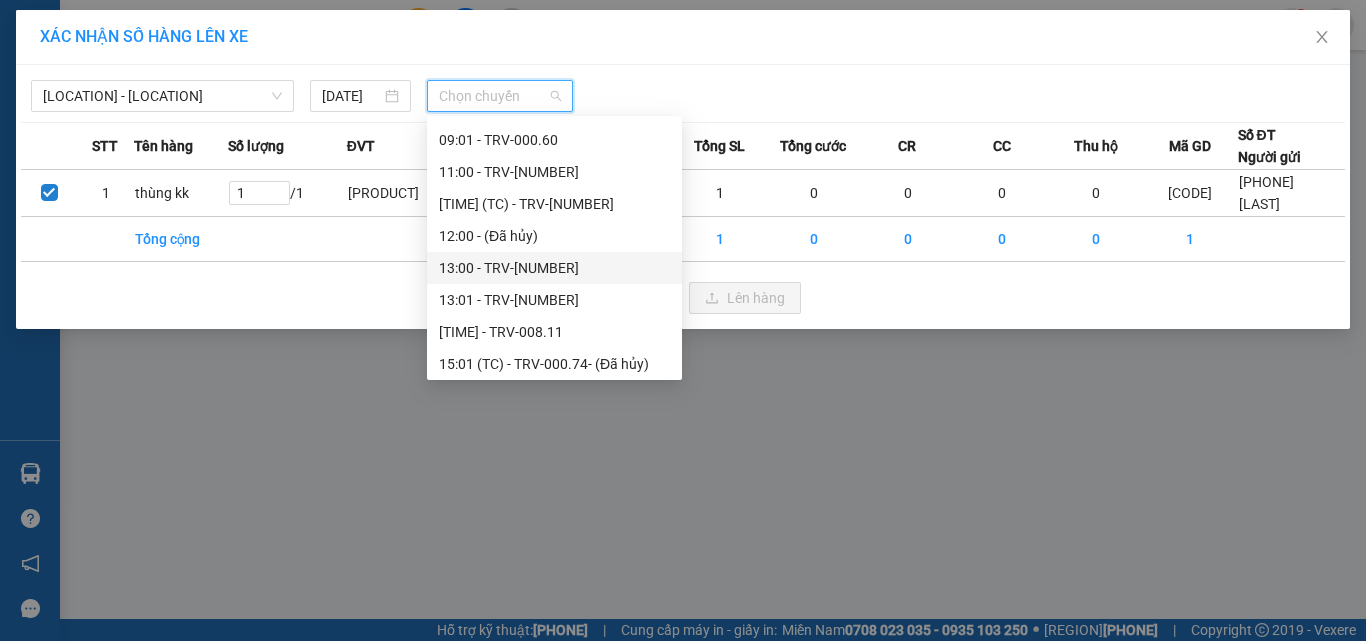 scroll, scrollTop: 640, scrollLeft: 0, axis: vertical 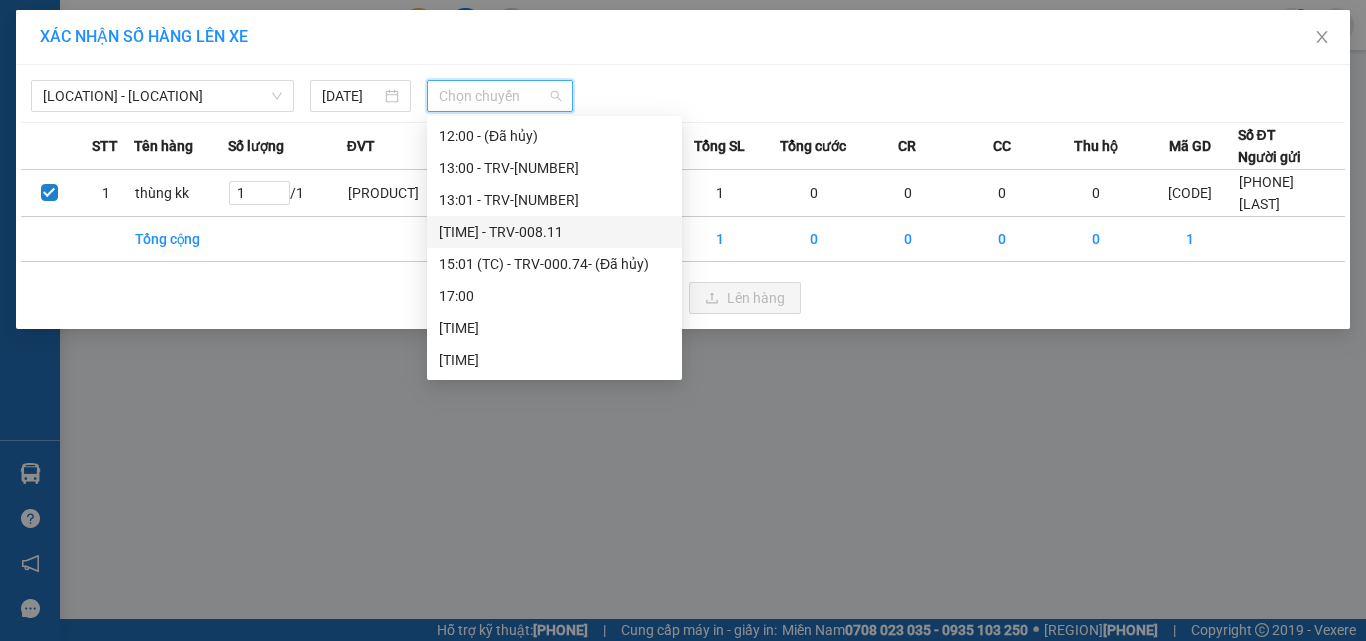 click on "[TIME]     - [CODE]" at bounding box center [554, 232] 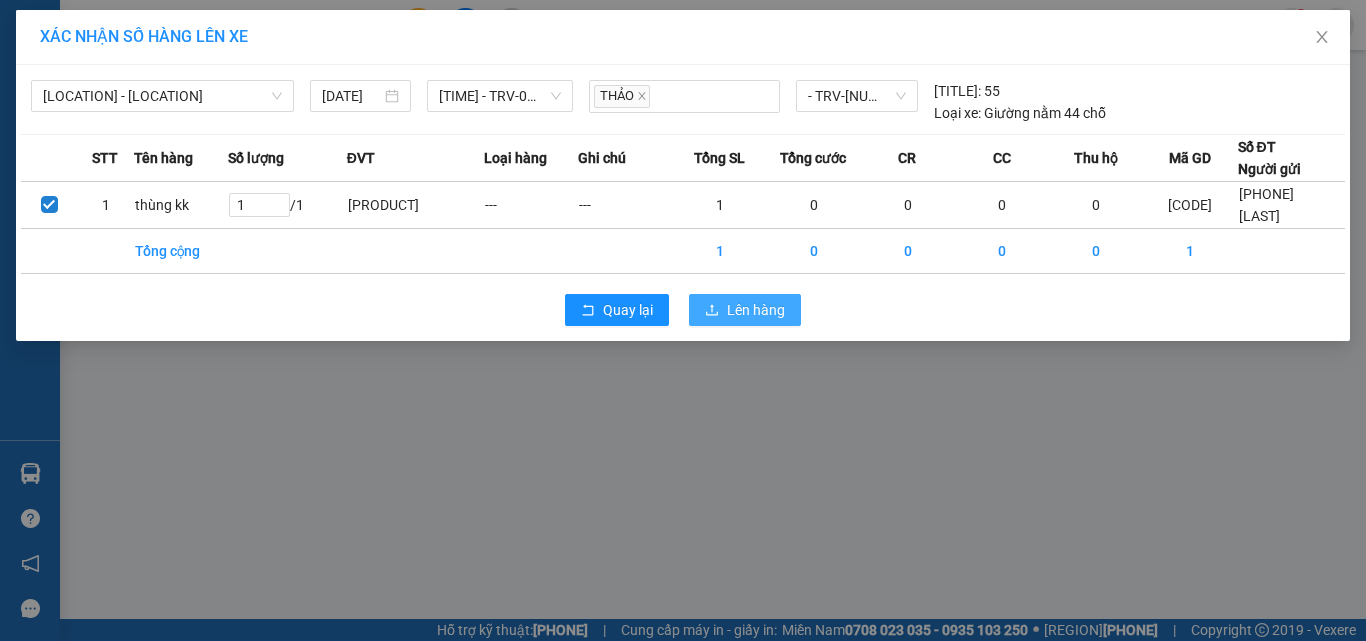 click on "Lên hàng" at bounding box center [745, 310] 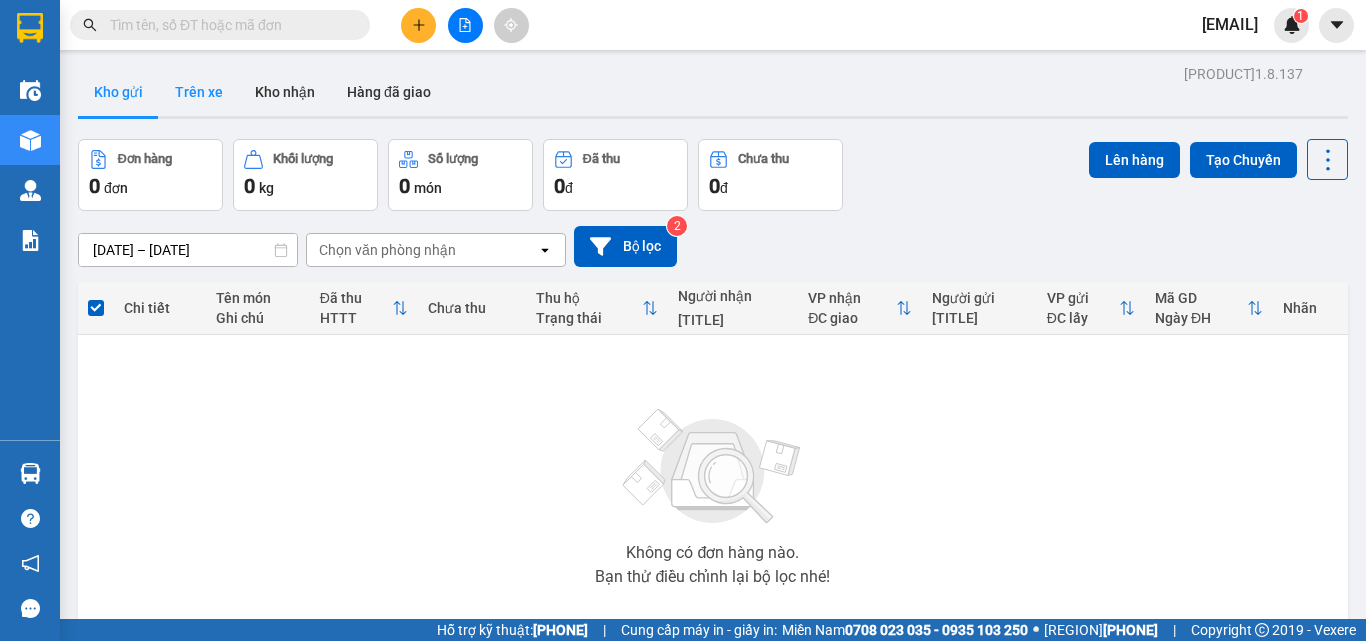 click on "Trên xe" at bounding box center [199, 92] 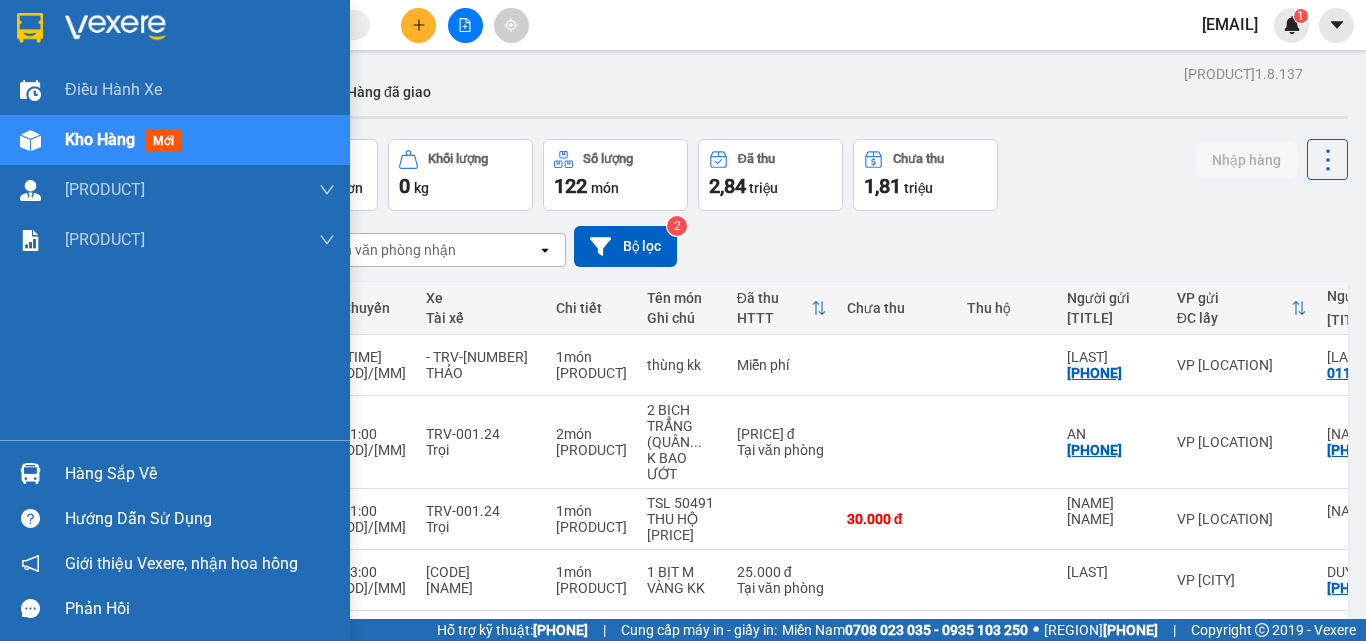 click on "Hàng sắp về" at bounding box center [175, 473] 